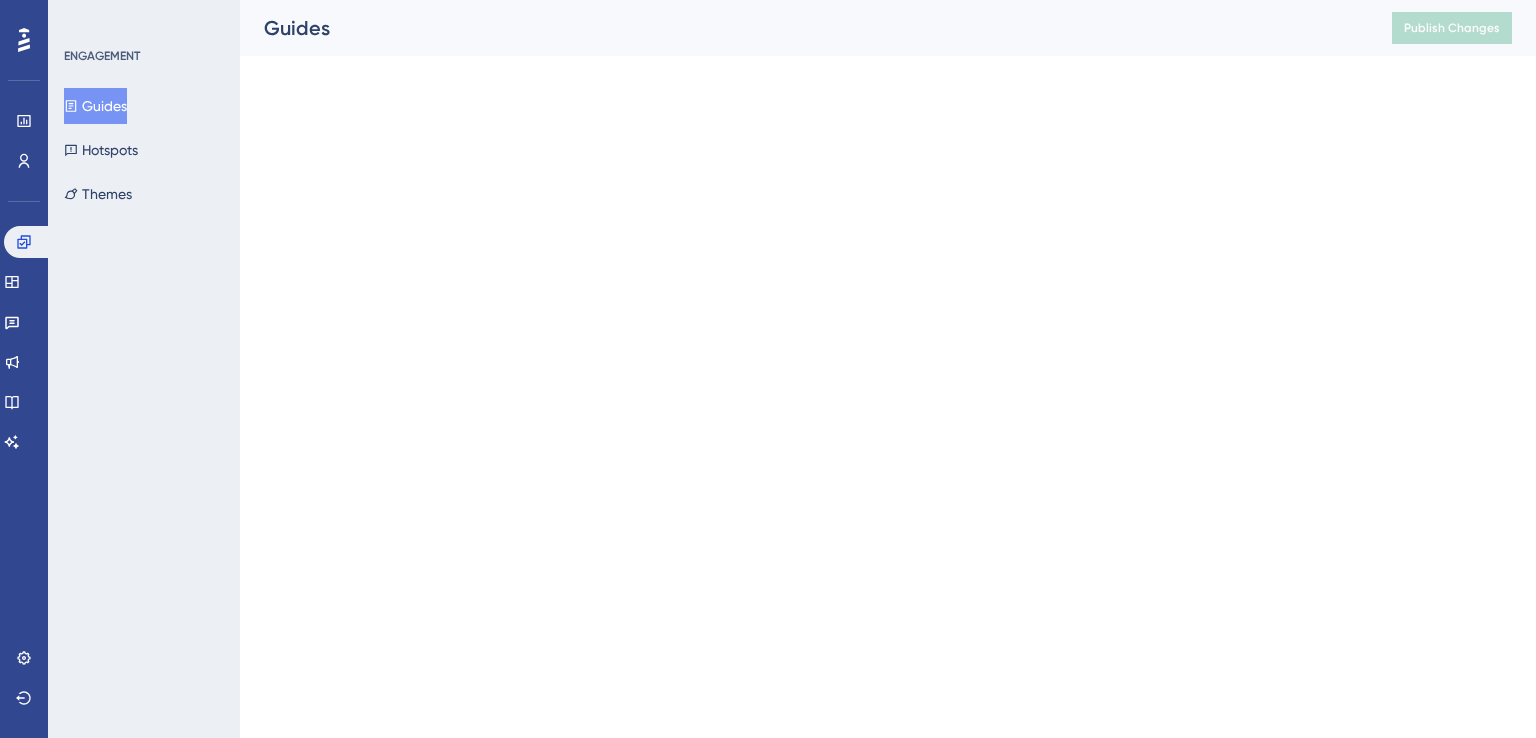 scroll, scrollTop: 0, scrollLeft: 0, axis: both 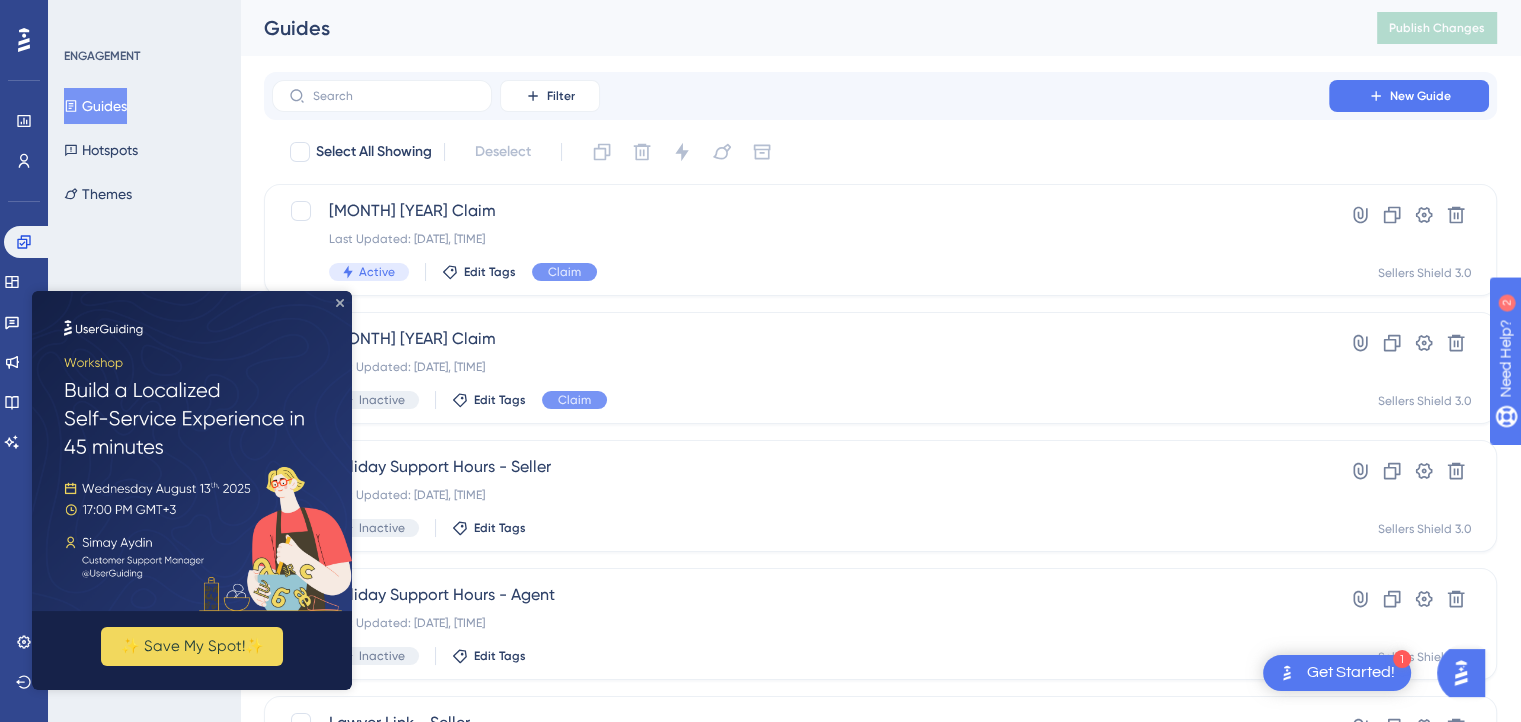 click 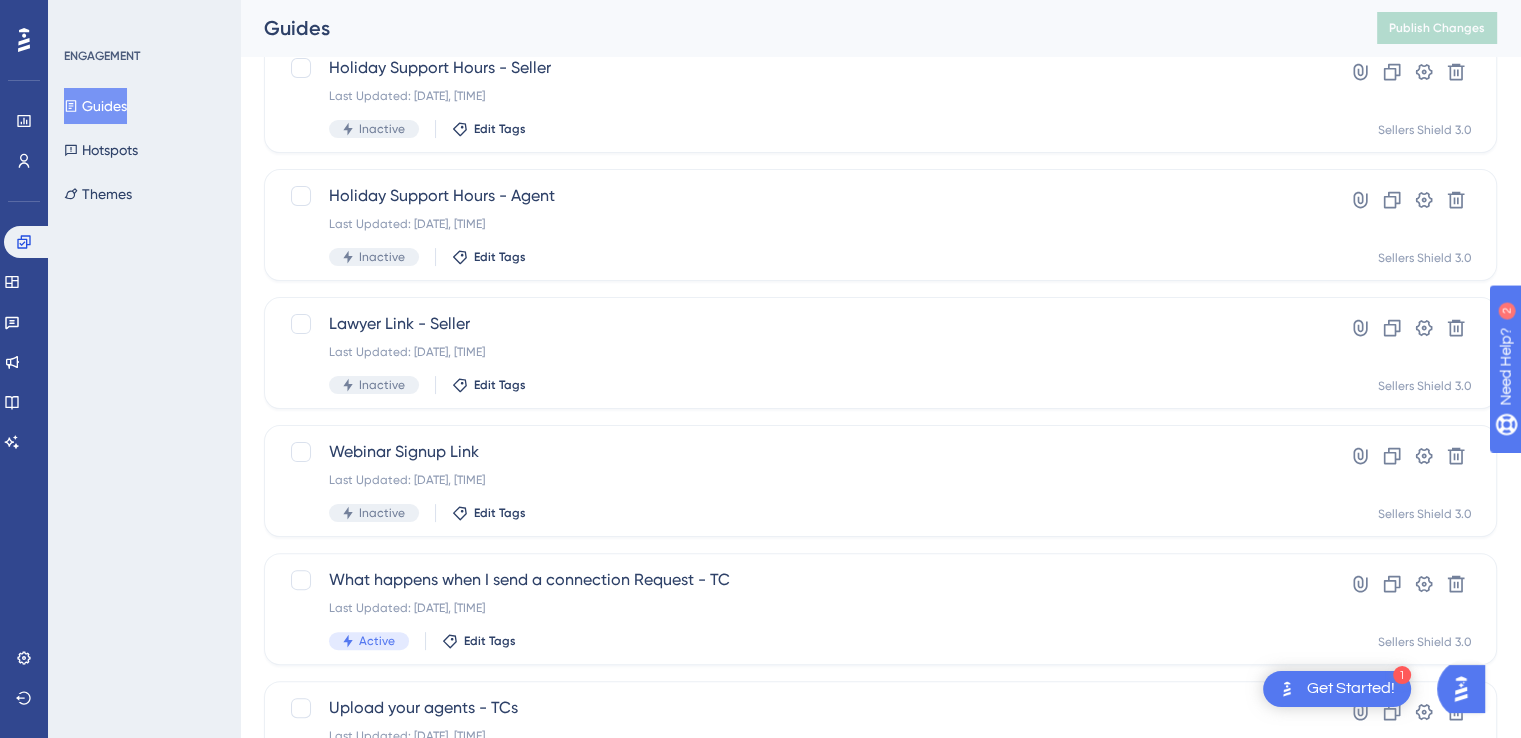 scroll, scrollTop: 400, scrollLeft: 0, axis: vertical 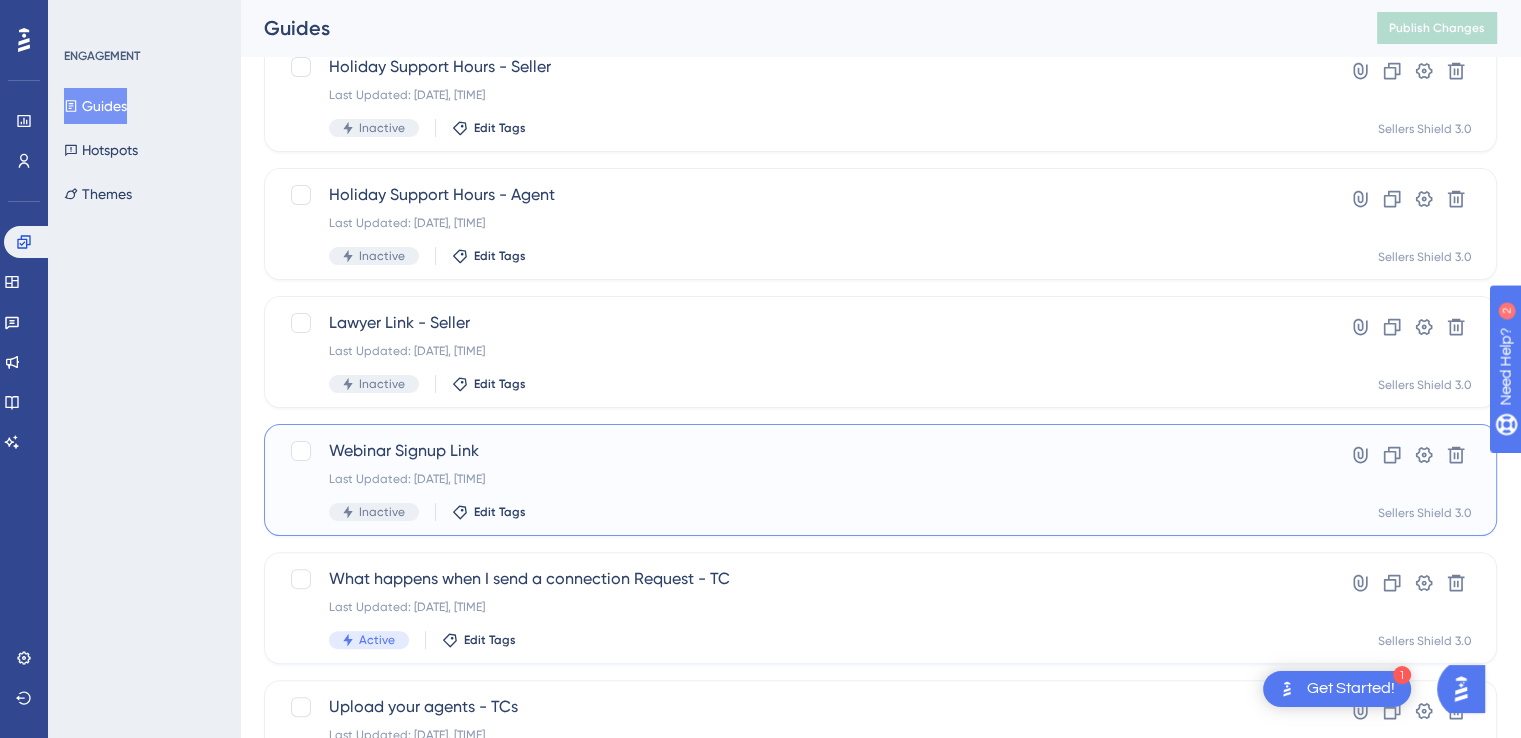 click on "Webinar Signup Link Last Updated: [DATE], [TIME] Inactive Edit Tags" at bounding box center [800, 480] 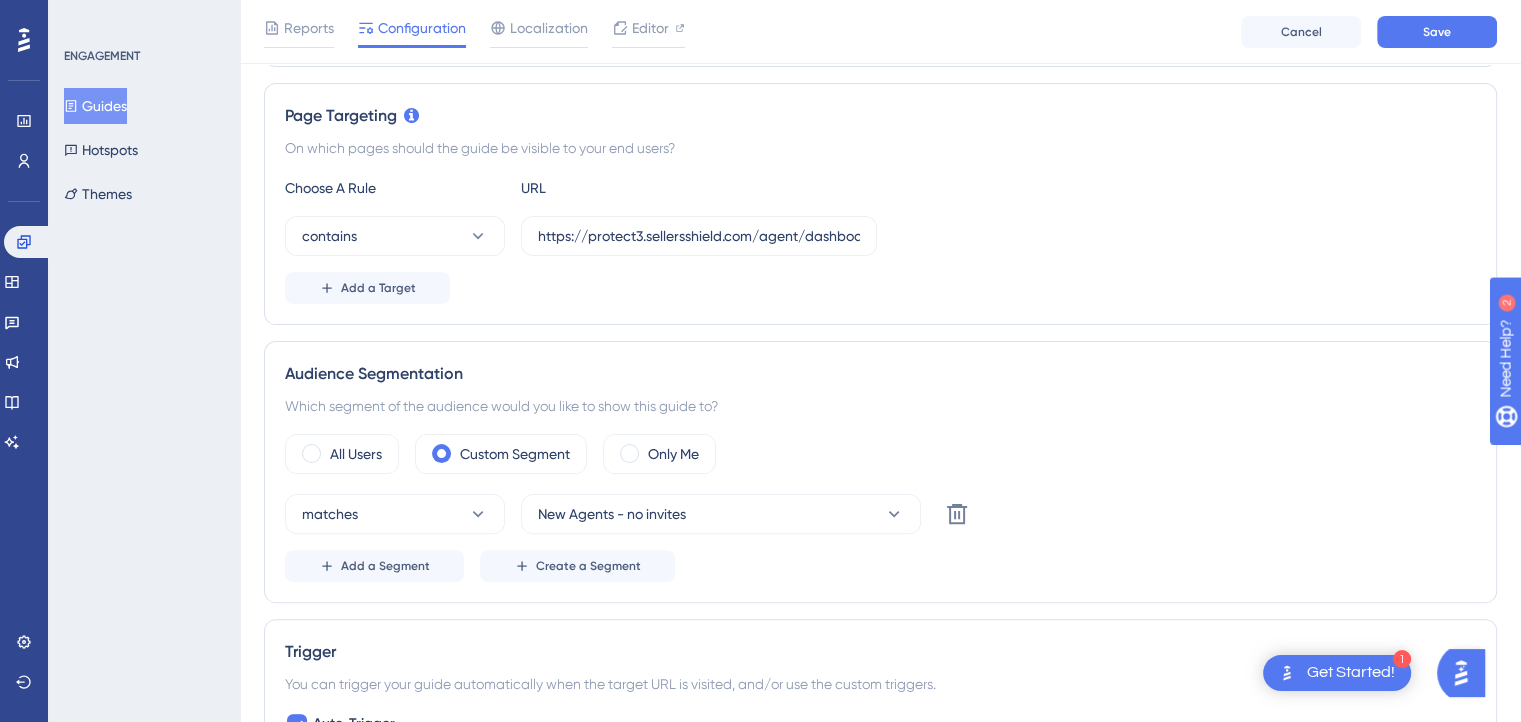 scroll, scrollTop: 500, scrollLeft: 0, axis: vertical 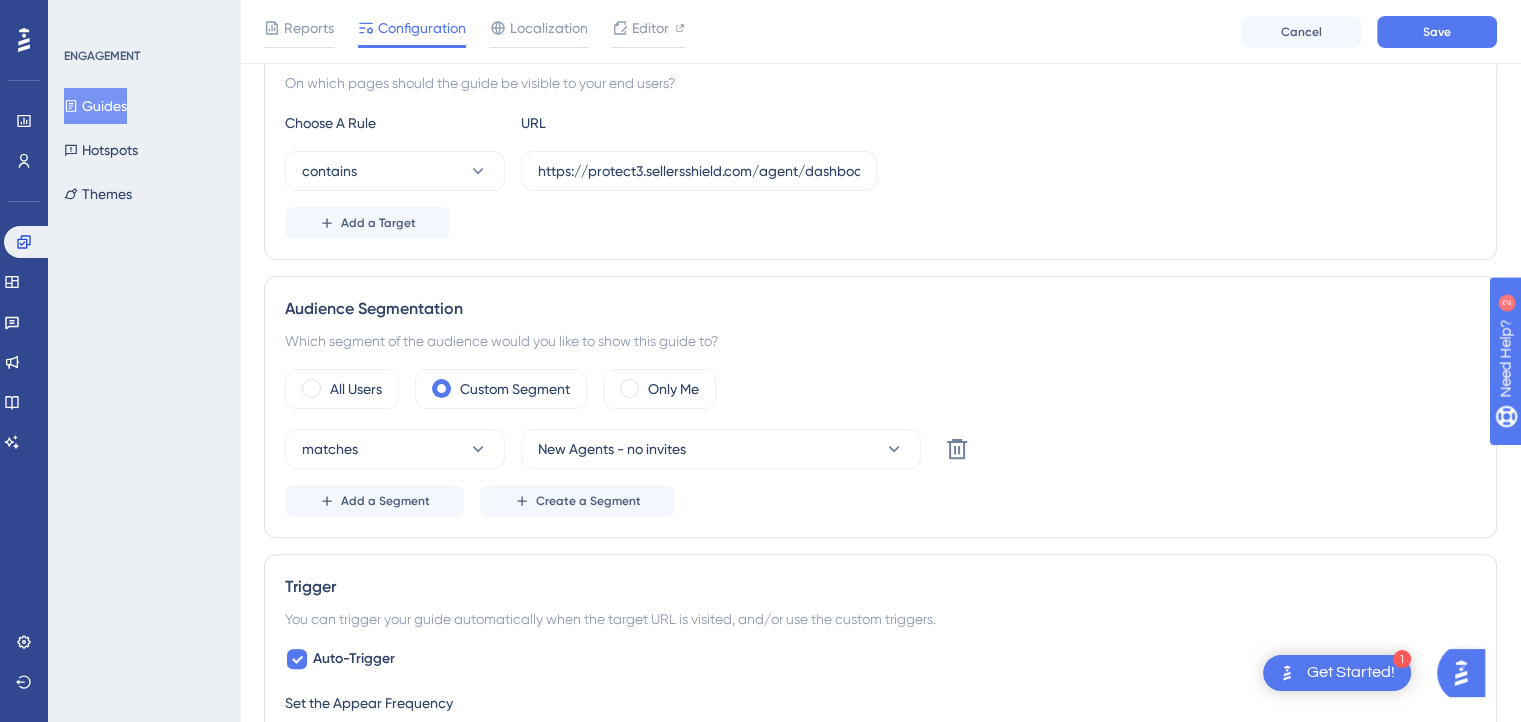 drag, startPoint x: 533, startPoint y: 164, endPoint x: 988, endPoint y: 165, distance: 455.0011 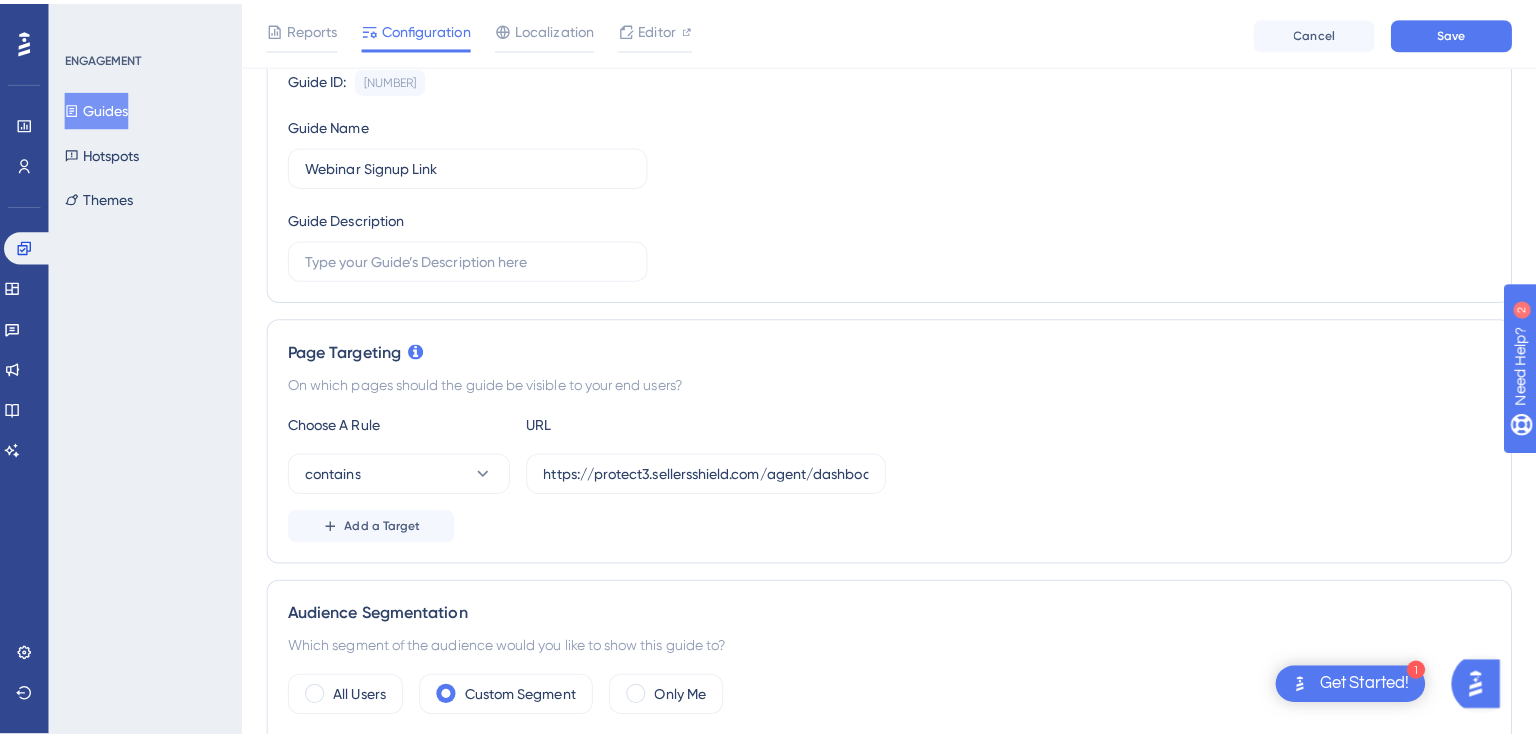 scroll, scrollTop: 0, scrollLeft: 0, axis: both 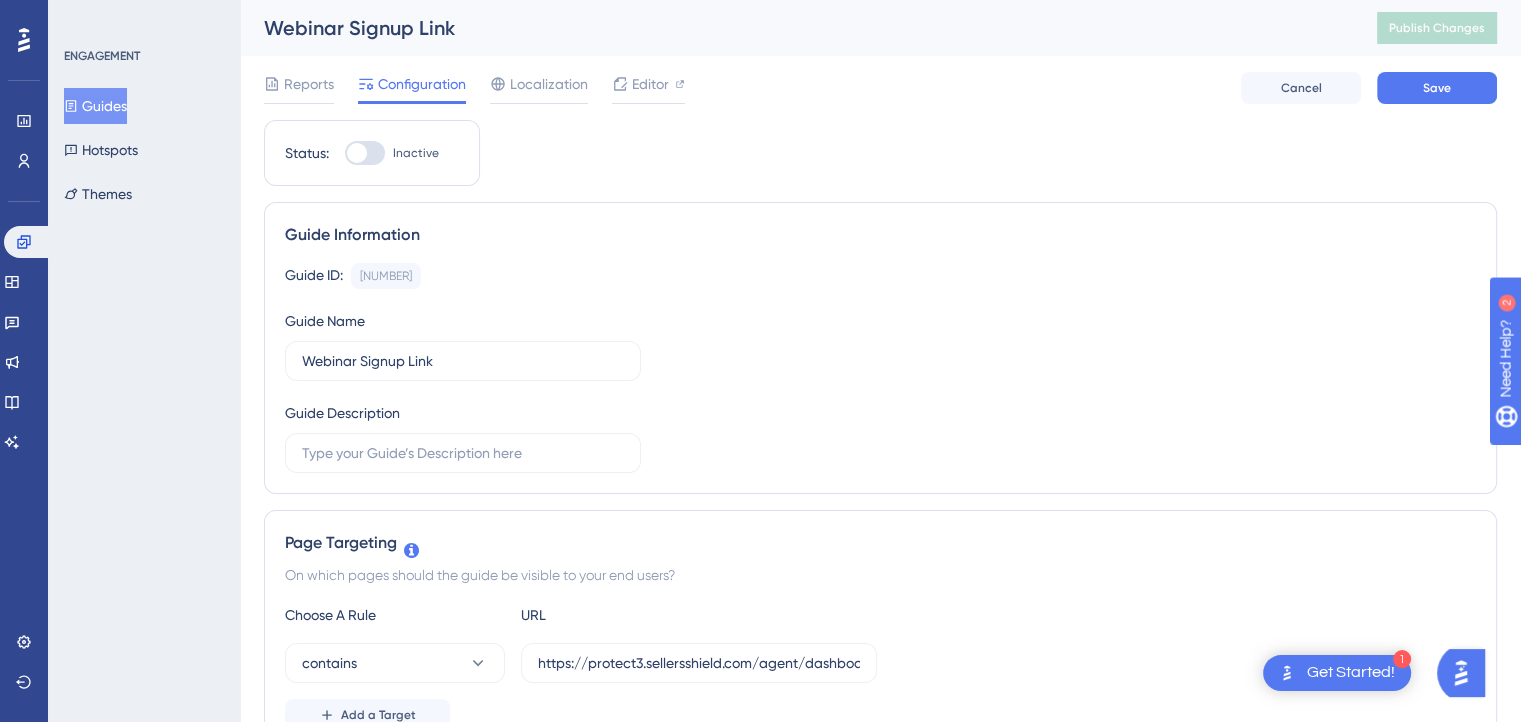 click on "Guides" at bounding box center [95, 106] 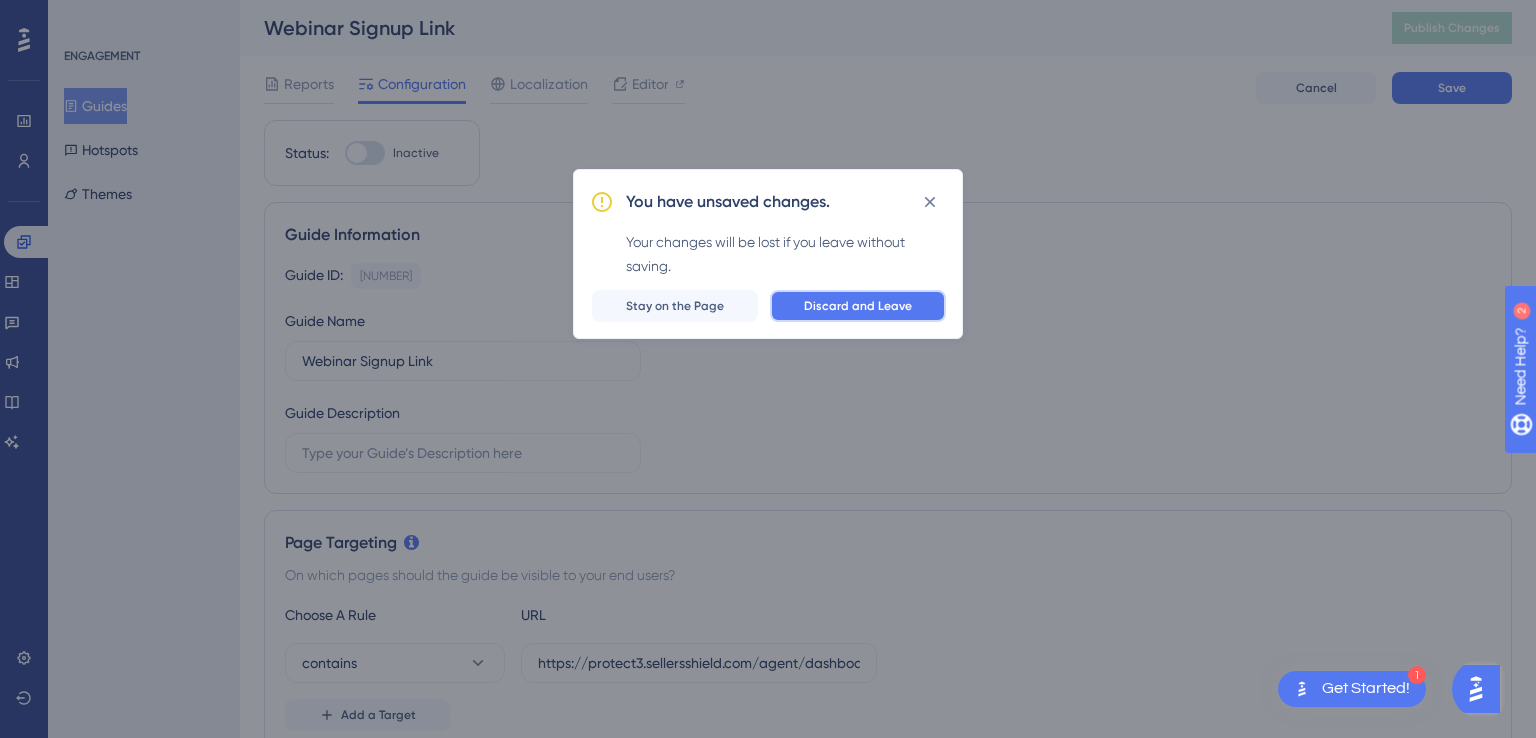 click on "Discard and Leave" at bounding box center (858, 306) 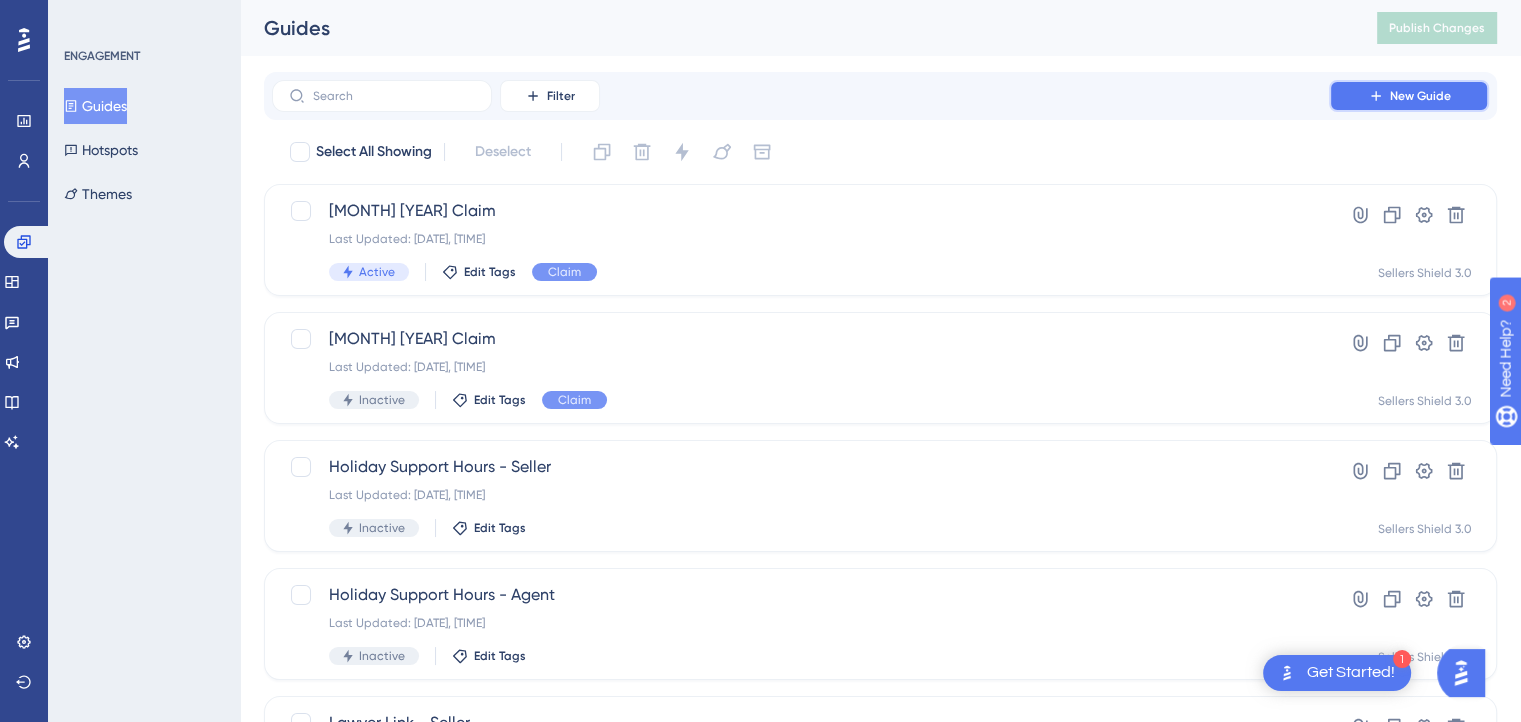 click 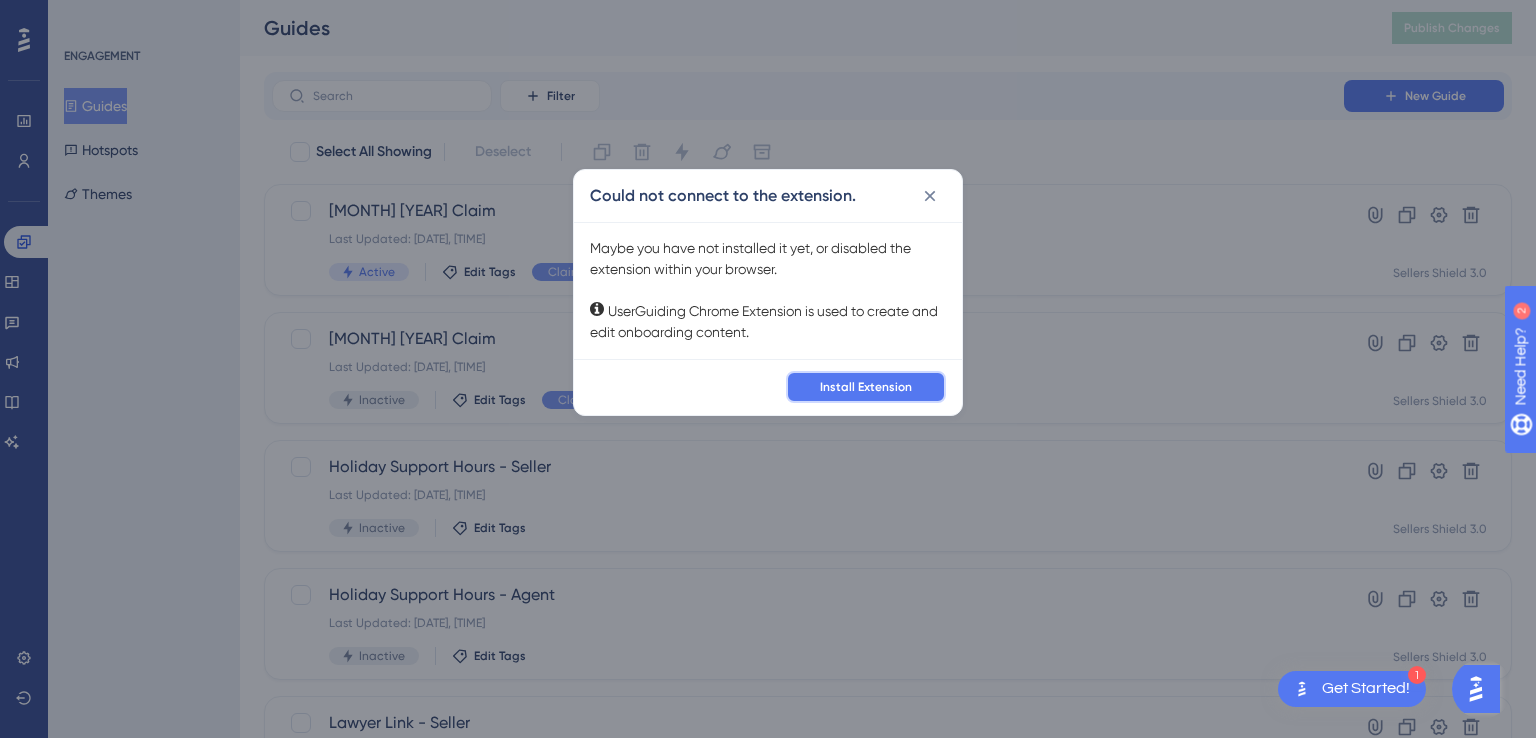 click on "Install Extension" at bounding box center [866, 387] 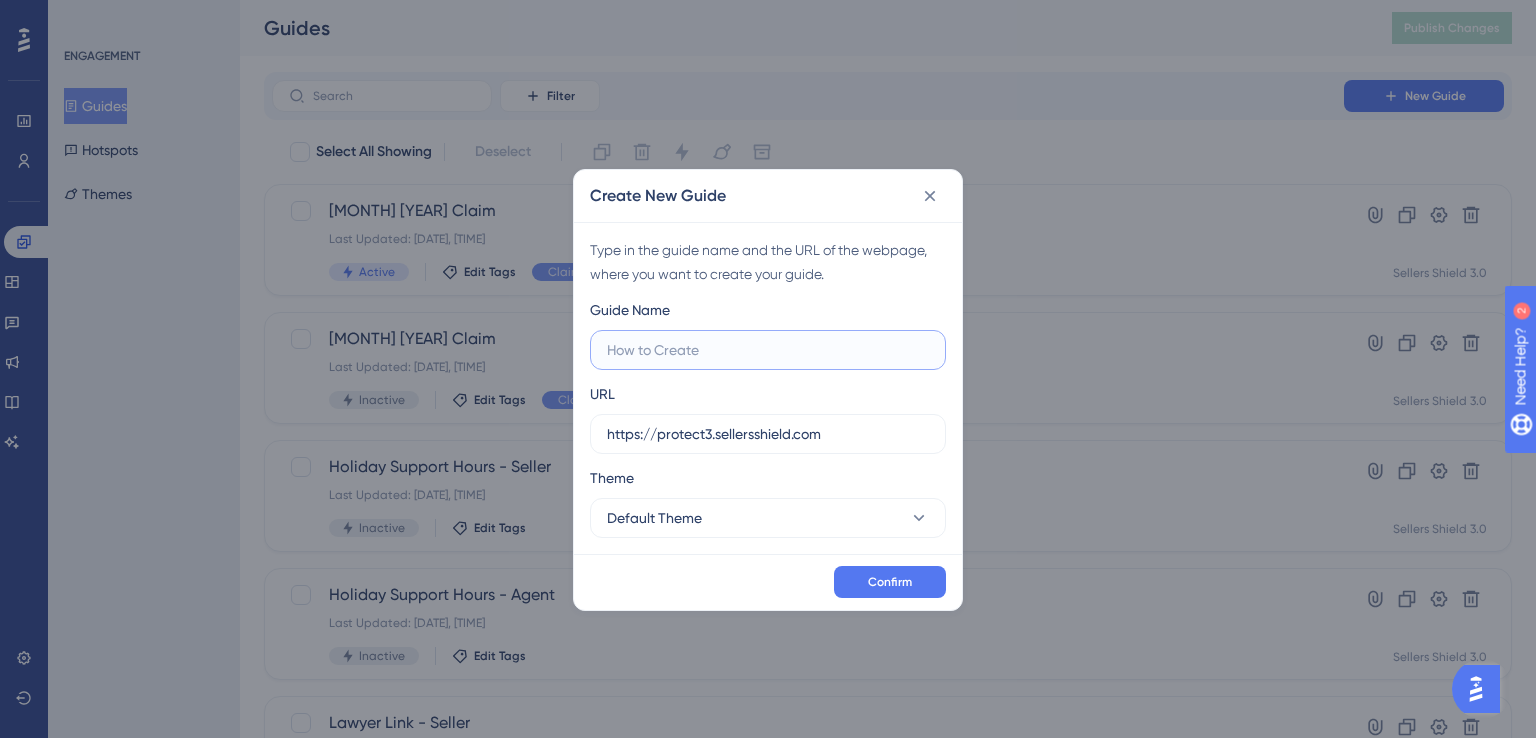 click at bounding box center [768, 350] 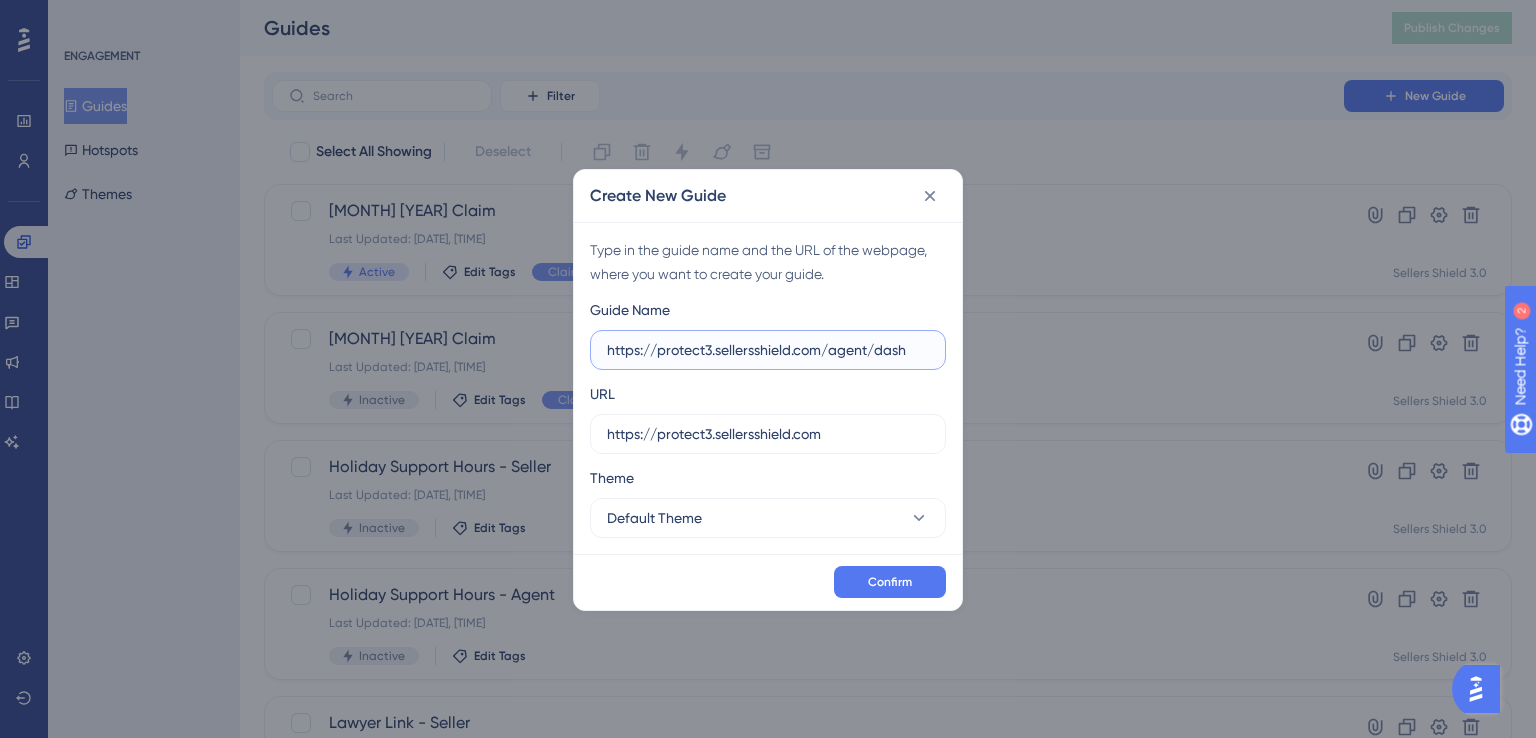 scroll, scrollTop: 0, scrollLeft: 0, axis: both 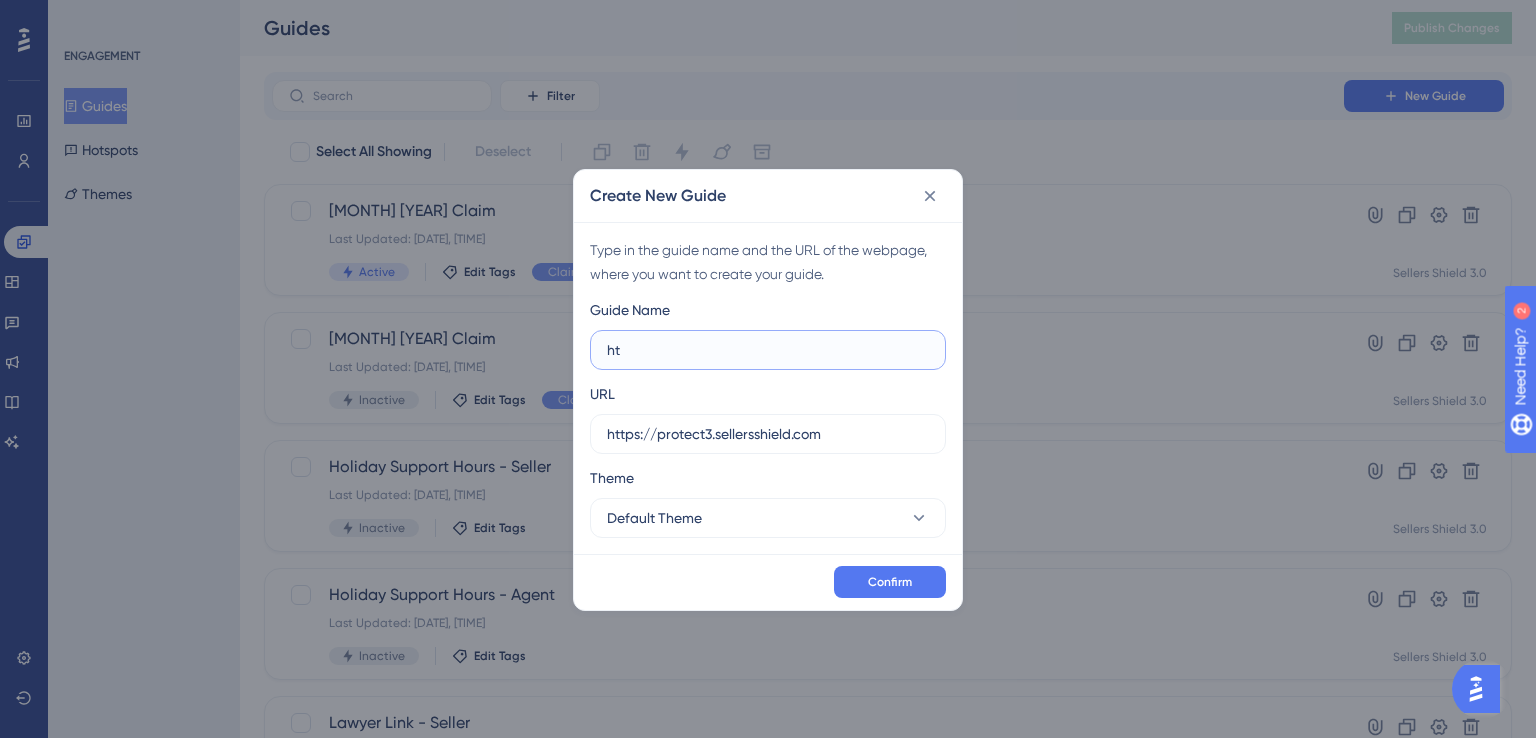 type on "h" 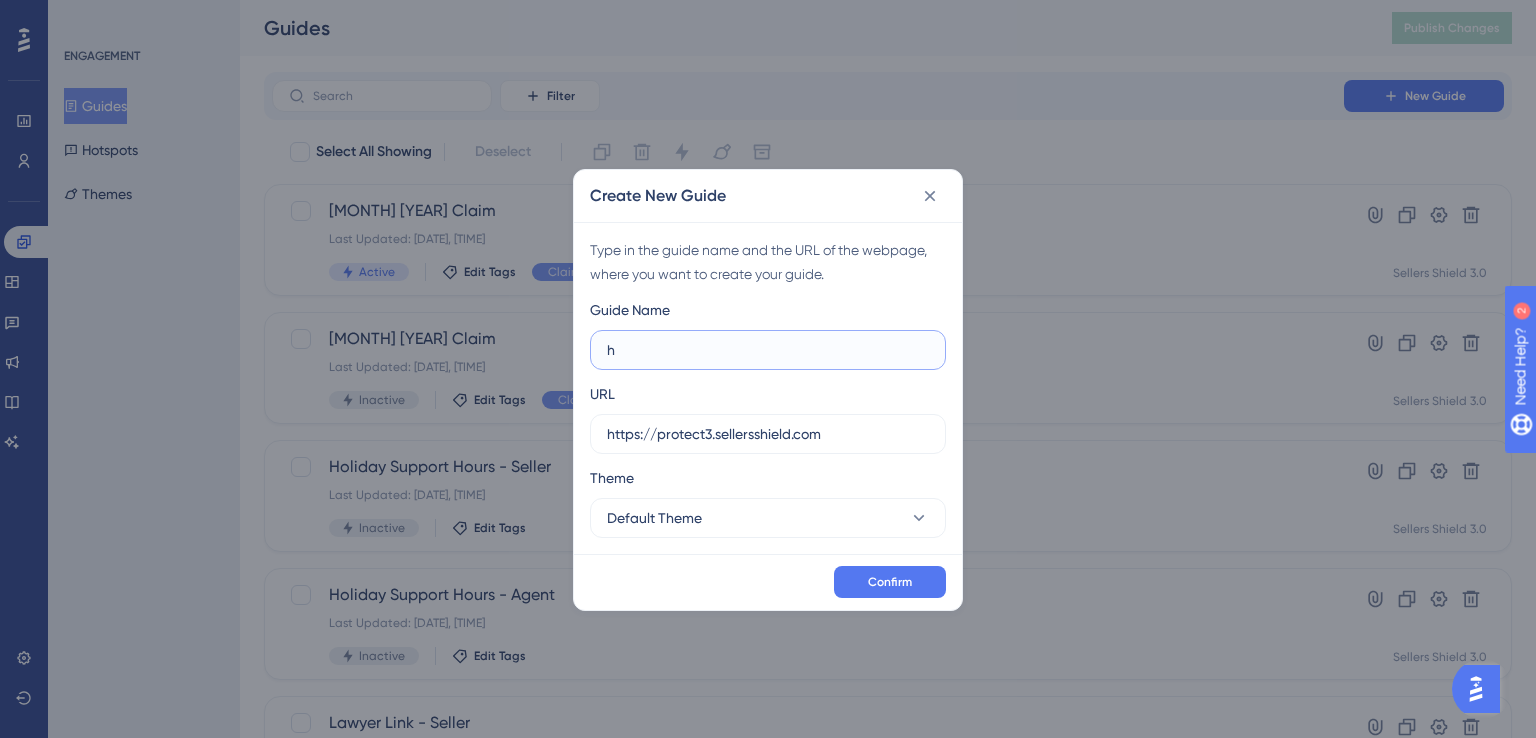 type 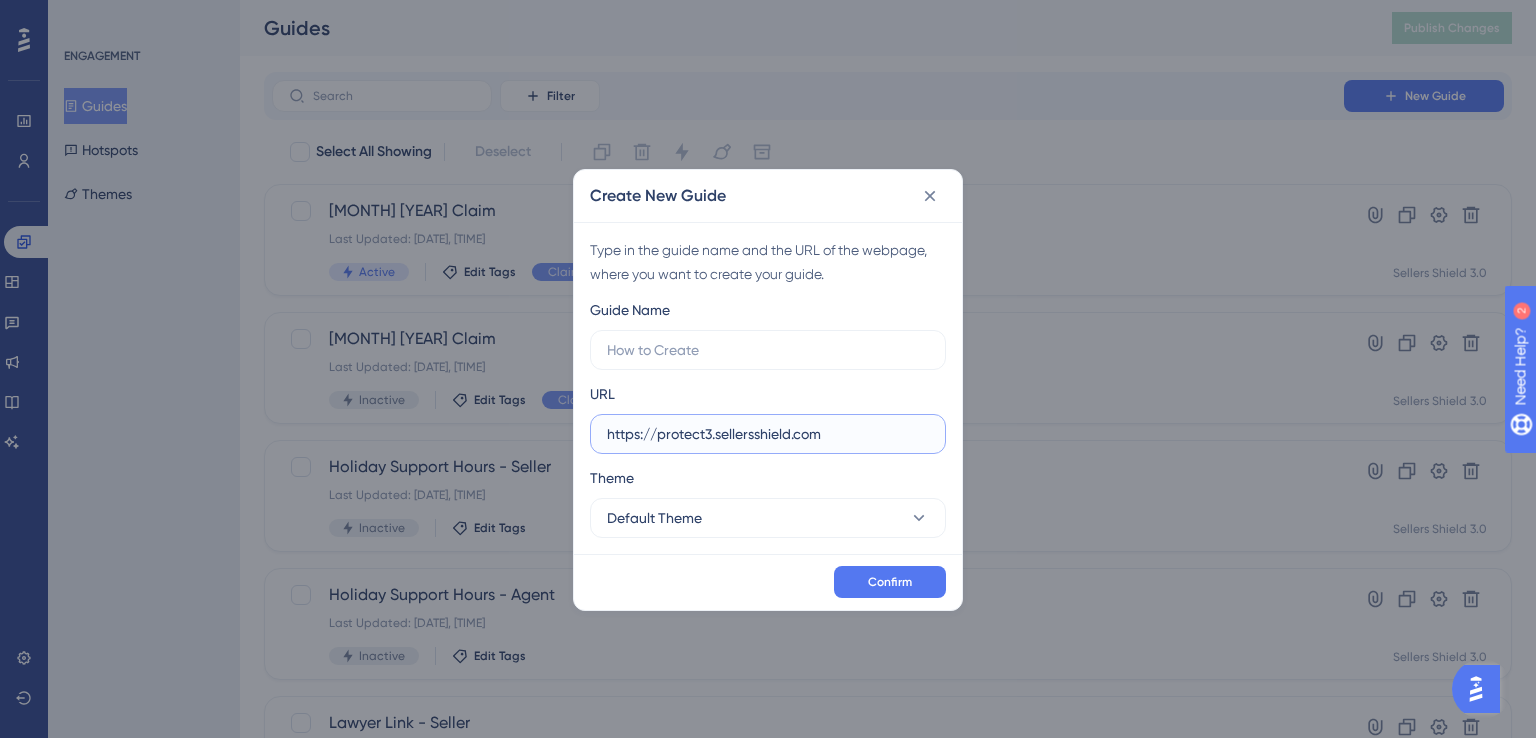 drag, startPoint x: 869, startPoint y: 423, endPoint x: 568, endPoint y: 373, distance: 305.12457 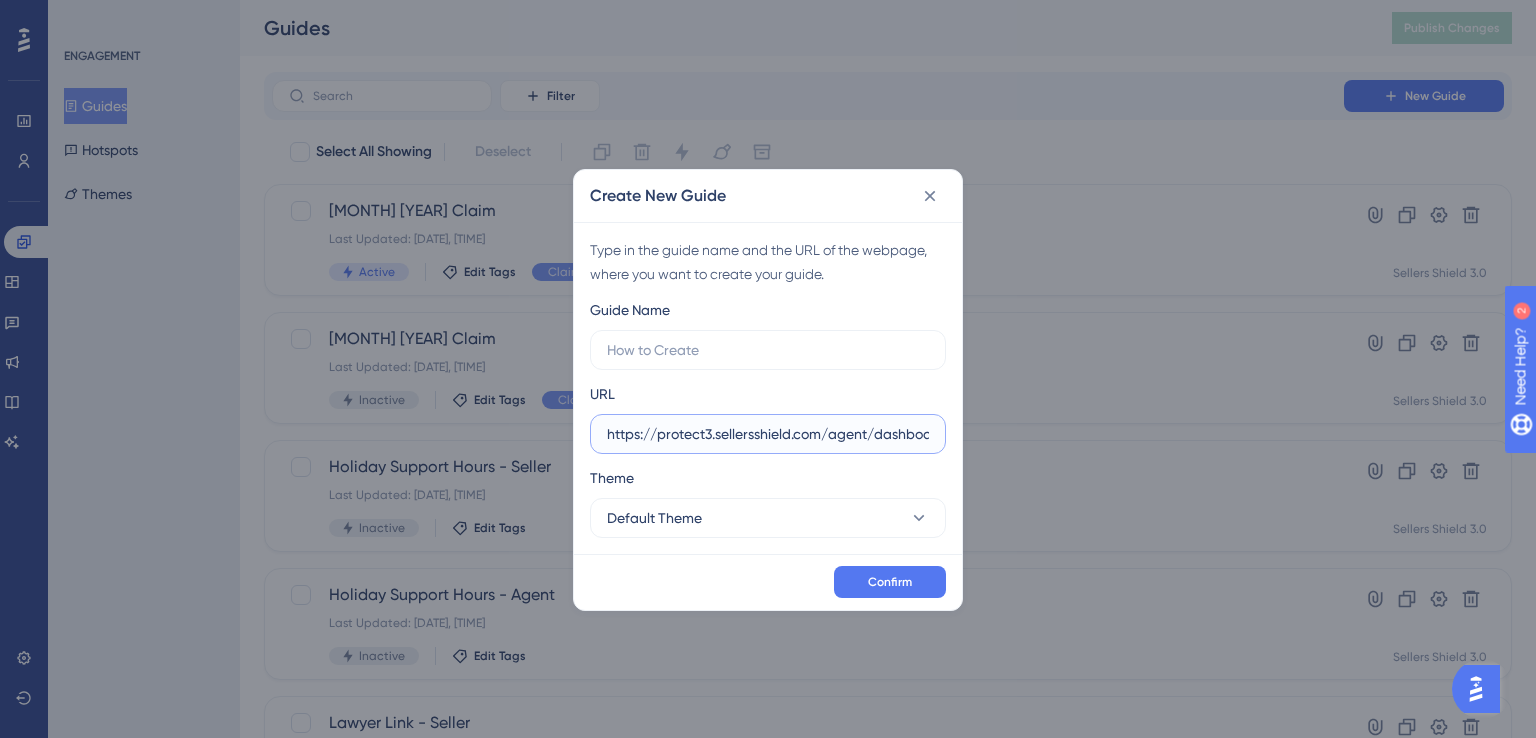 scroll, scrollTop: 0, scrollLeft: 19, axis: horizontal 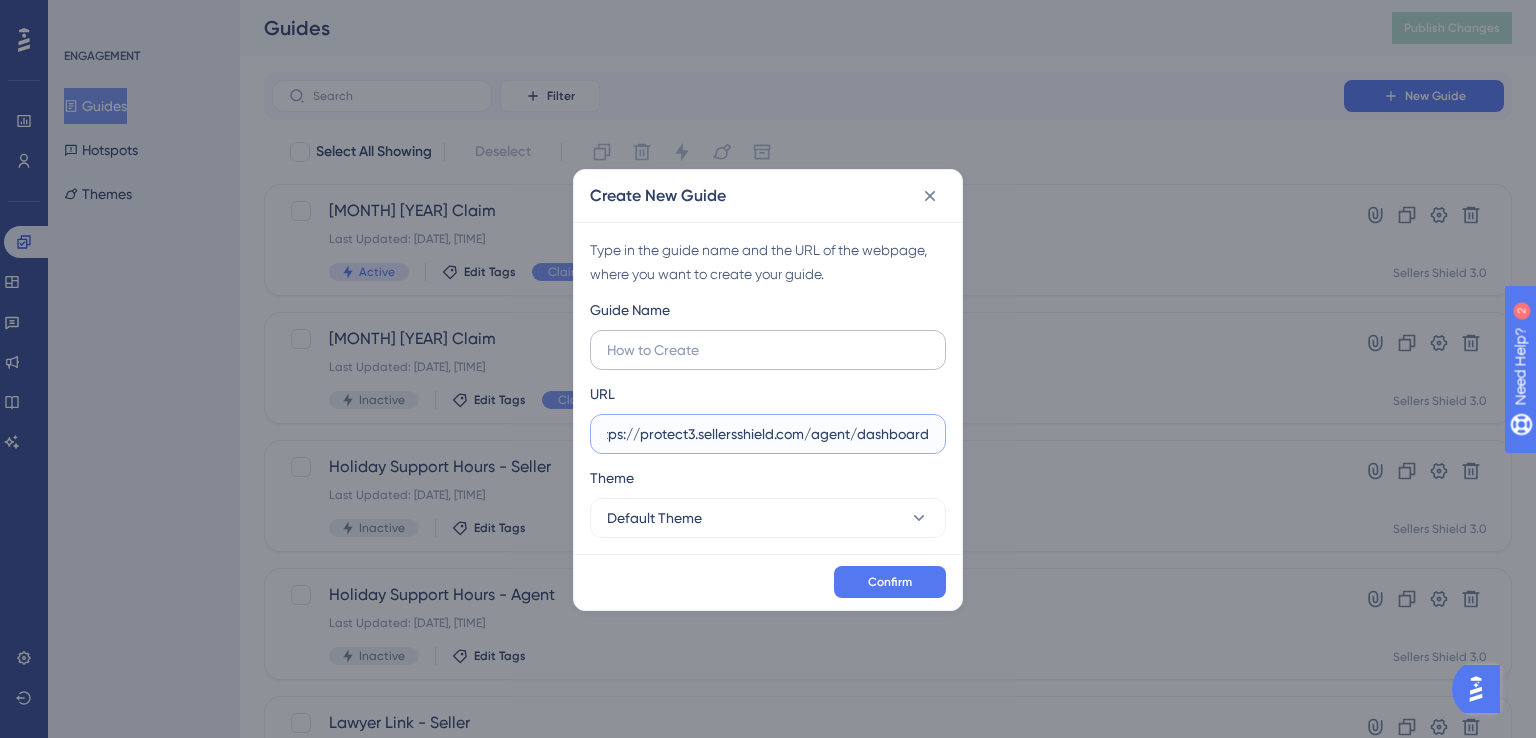 type on "https://protect3.sellersshield.com/agent/dashboard" 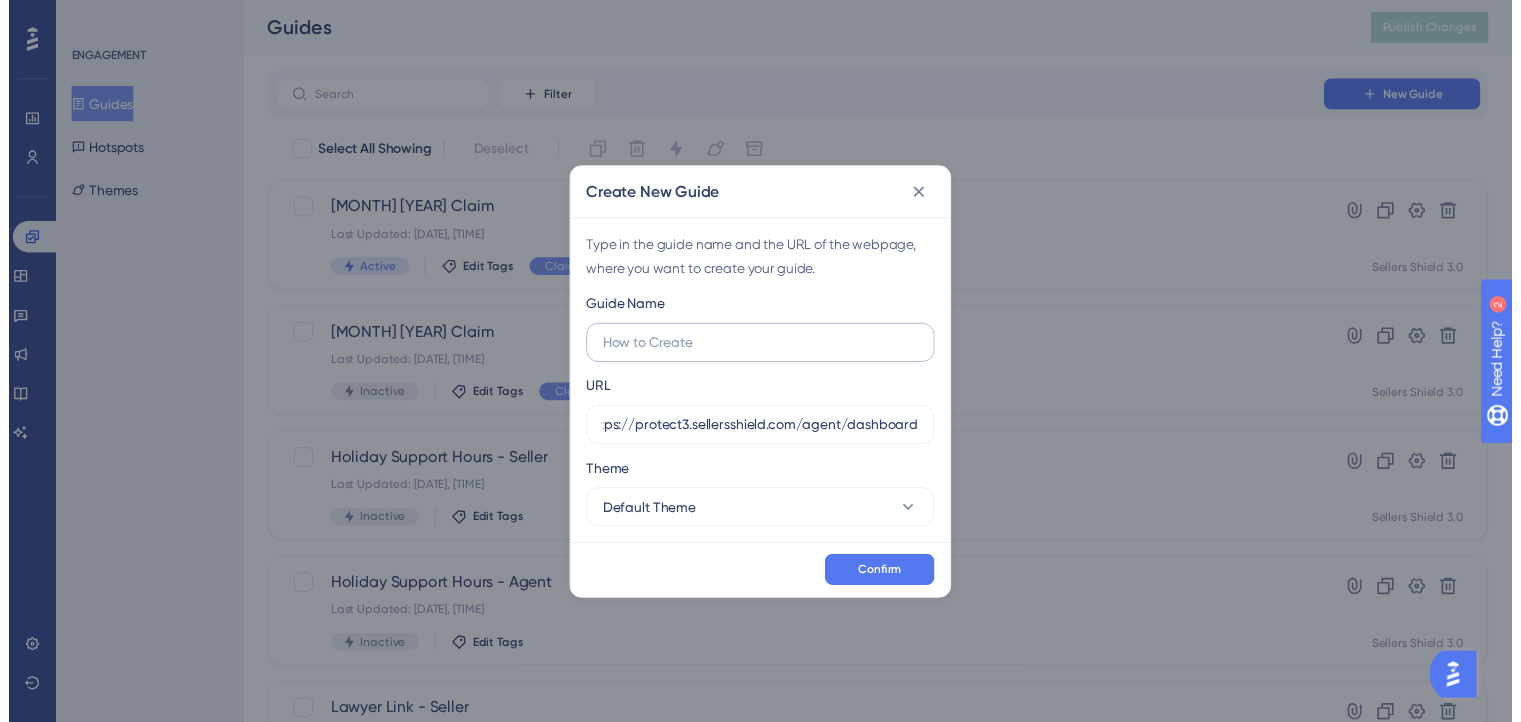 scroll, scrollTop: 0, scrollLeft: 0, axis: both 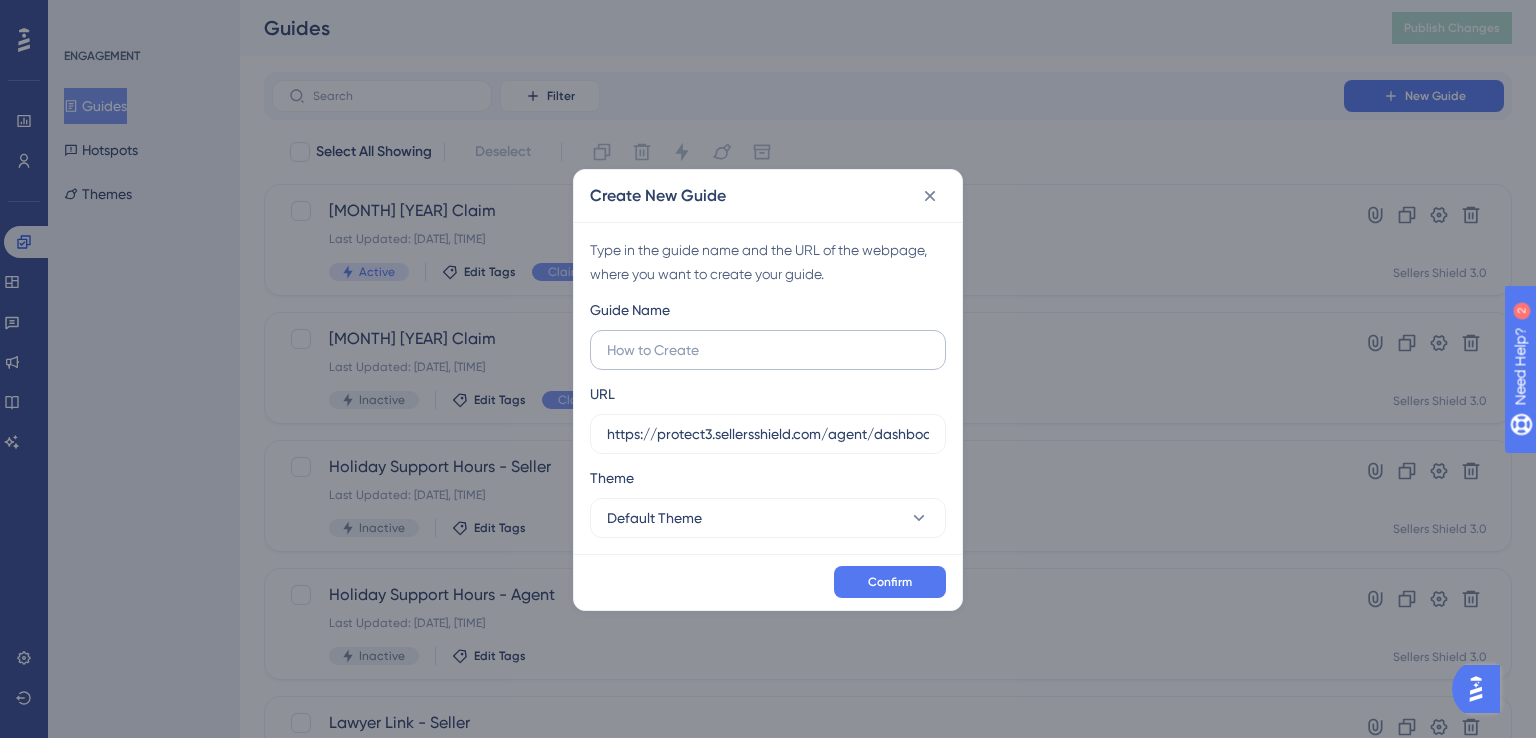 click at bounding box center (768, 350) 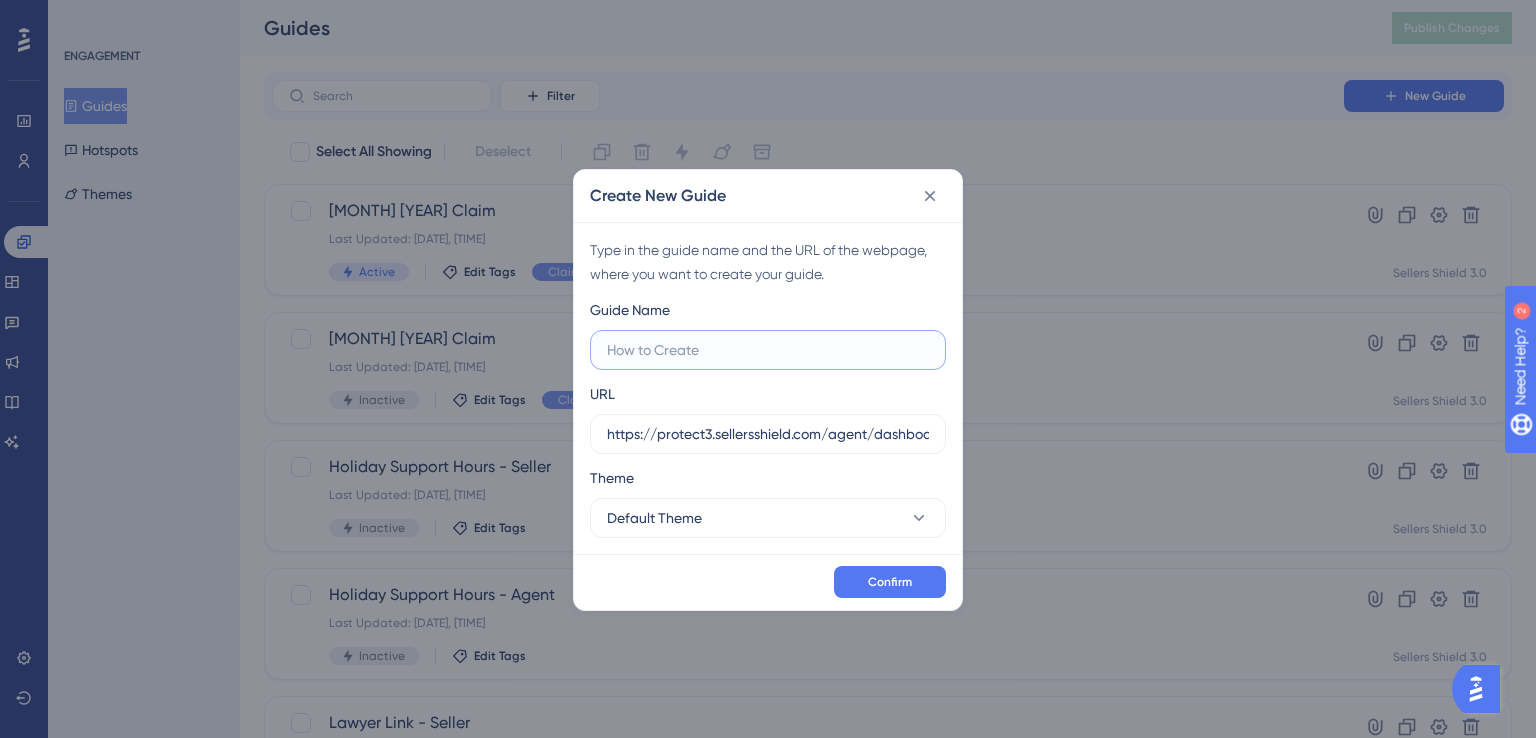 click at bounding box center (768, 350) 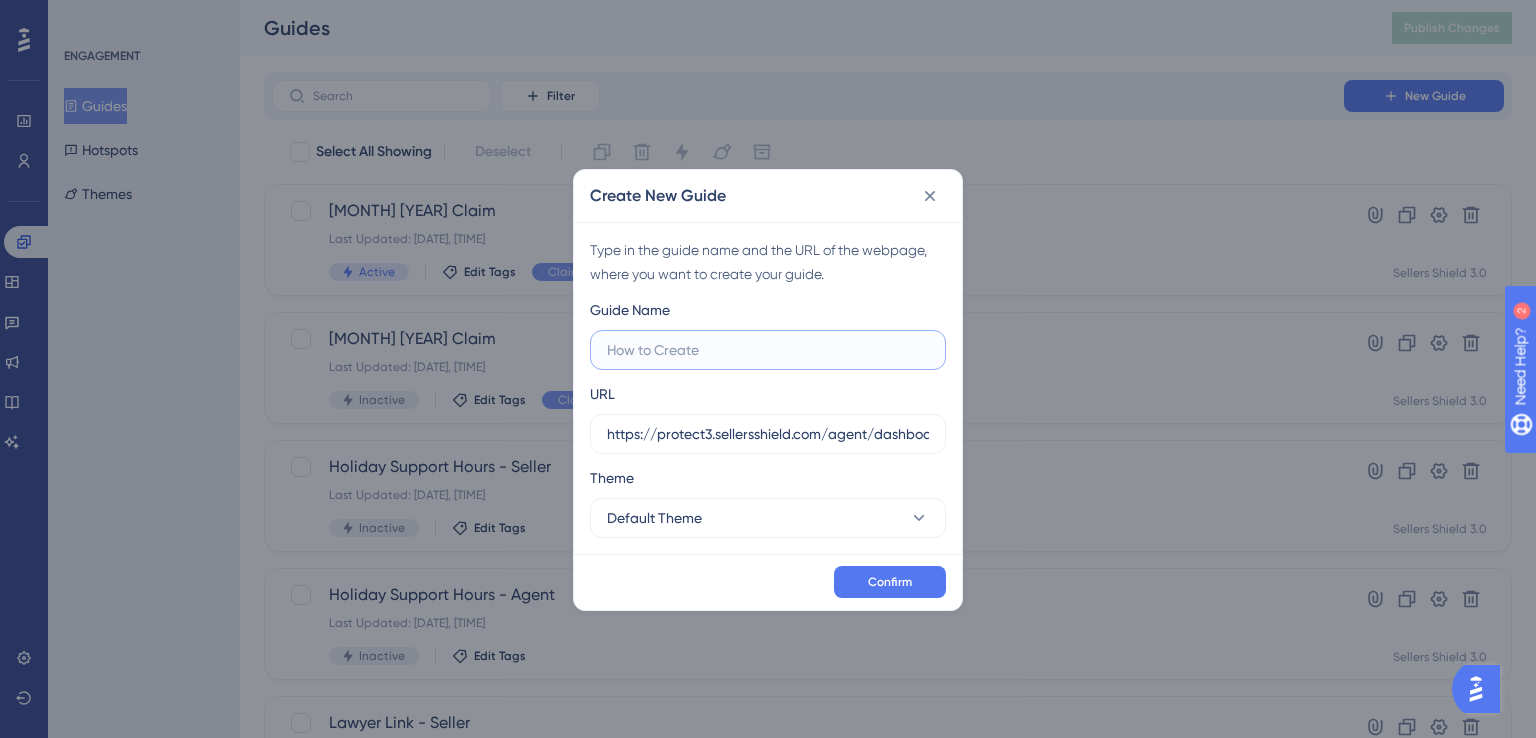 type on "A" 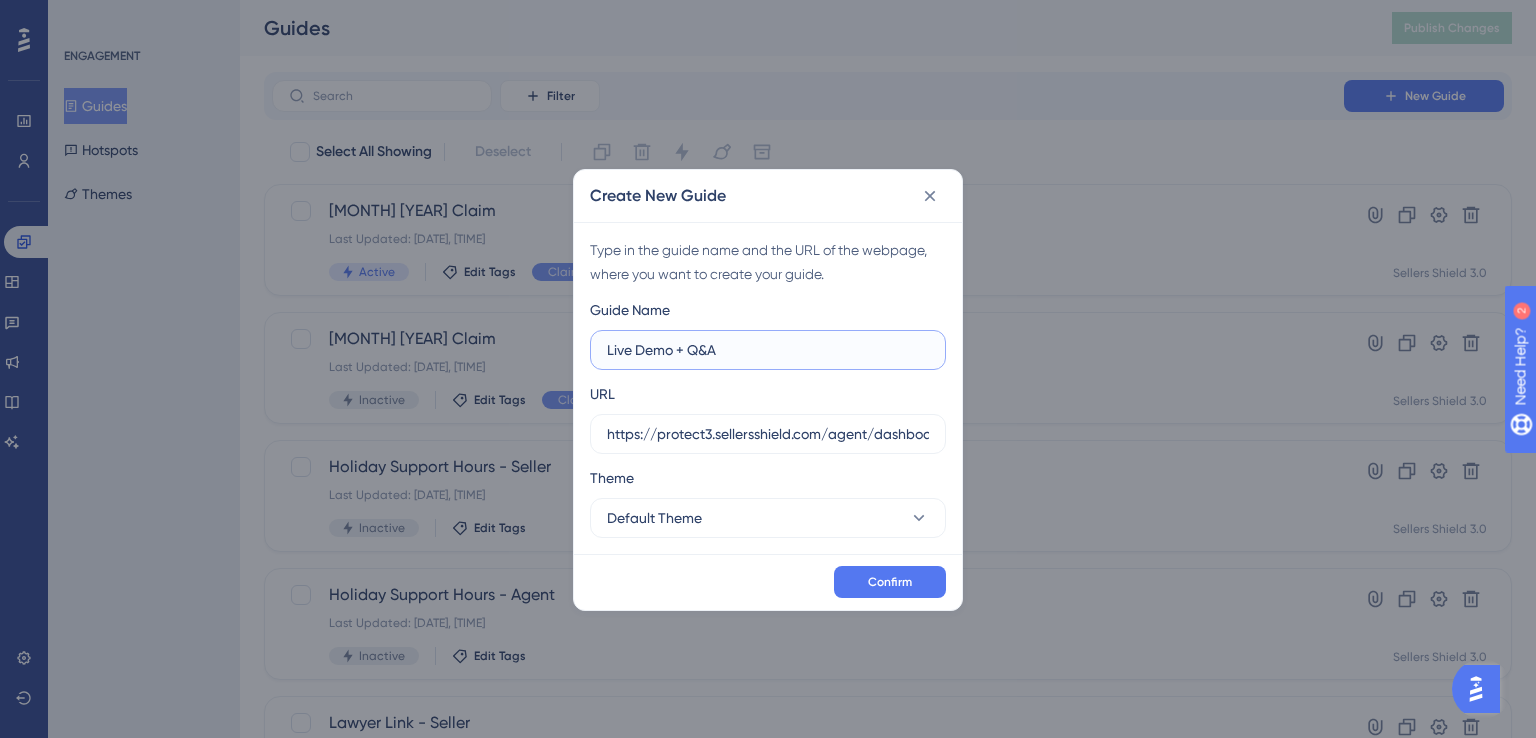 type on "Live Demo + Q&A" 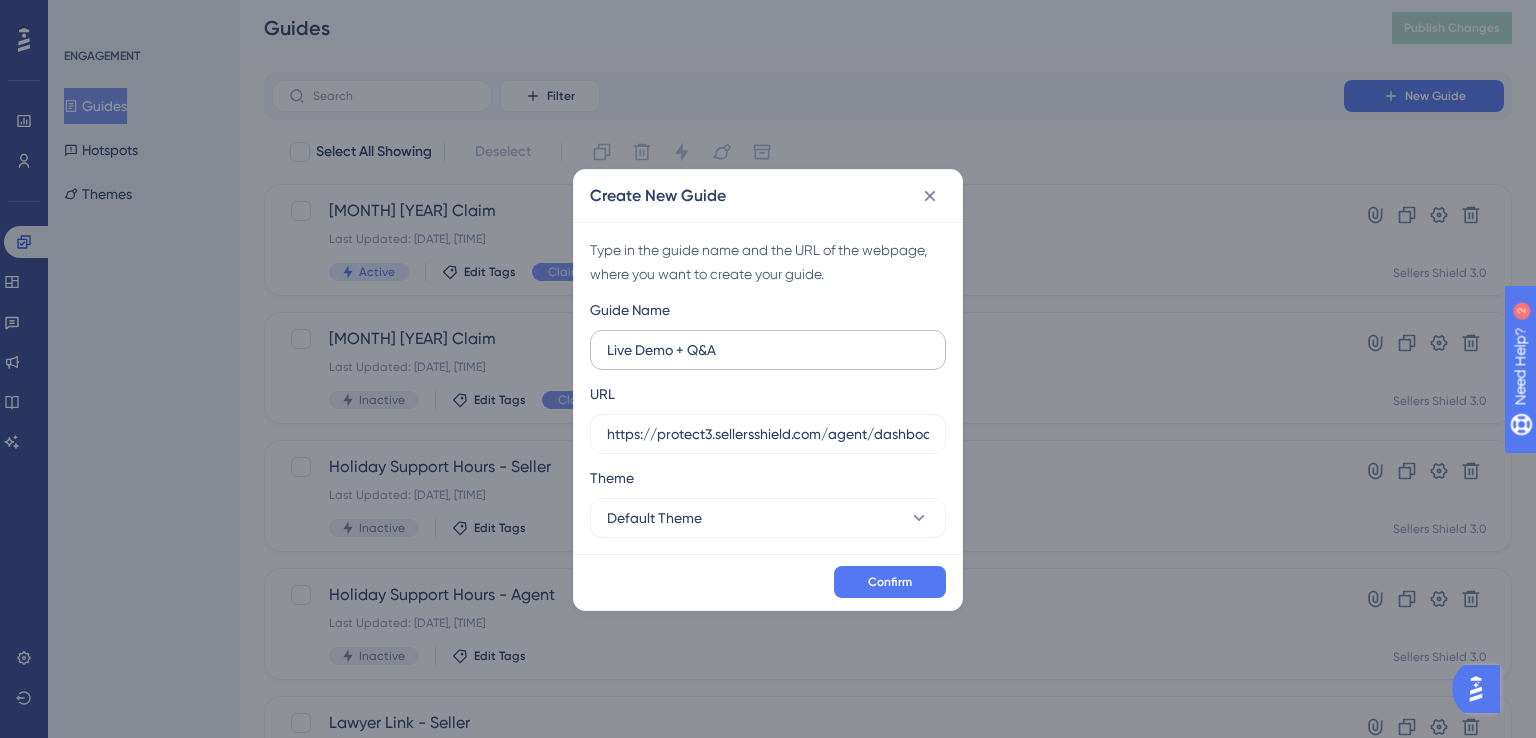 drag, startPoint x: 723, startPoint y: 298, endPoint x: 786, endPoint y: 347, distance: 79.81228 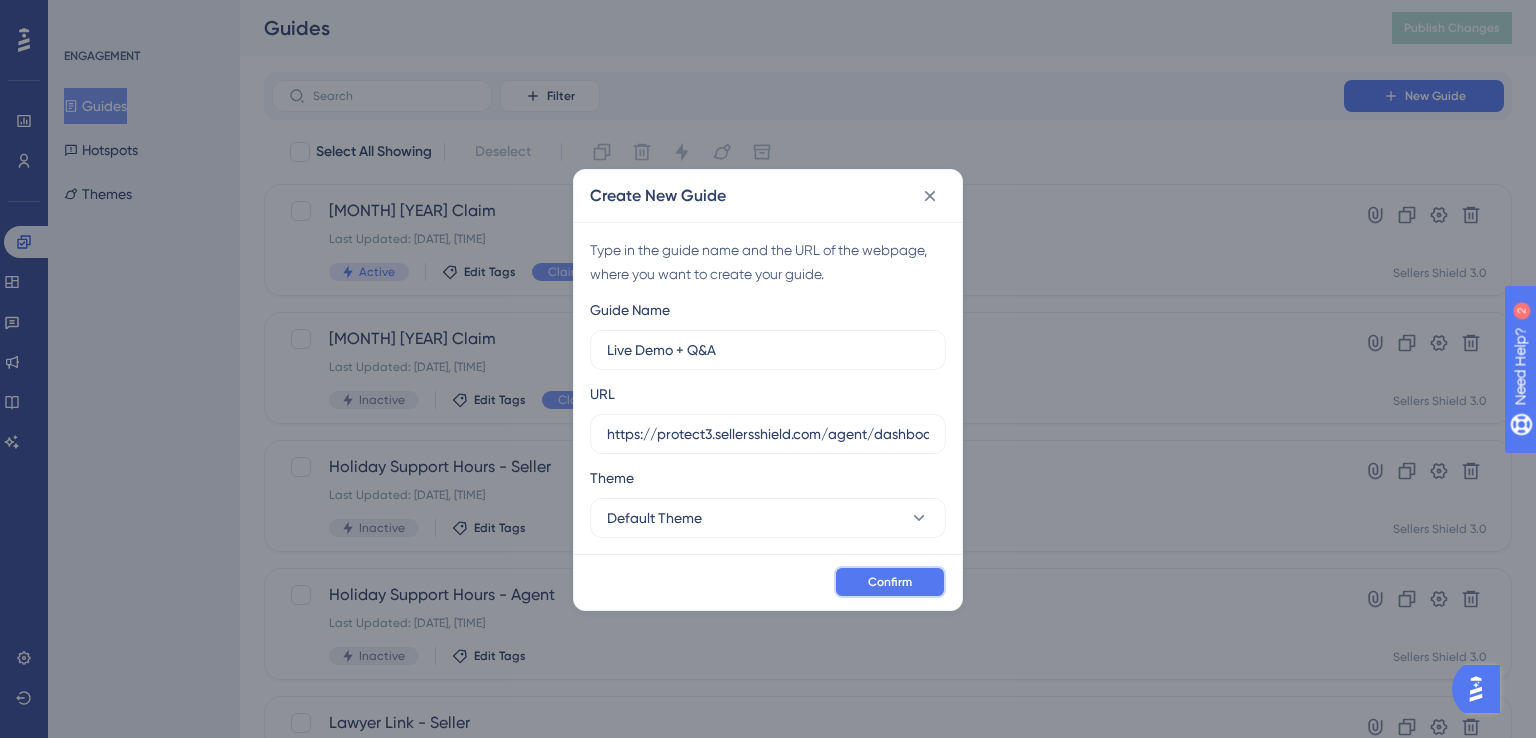 click on "Confirm" at bounding box center [890, 582] 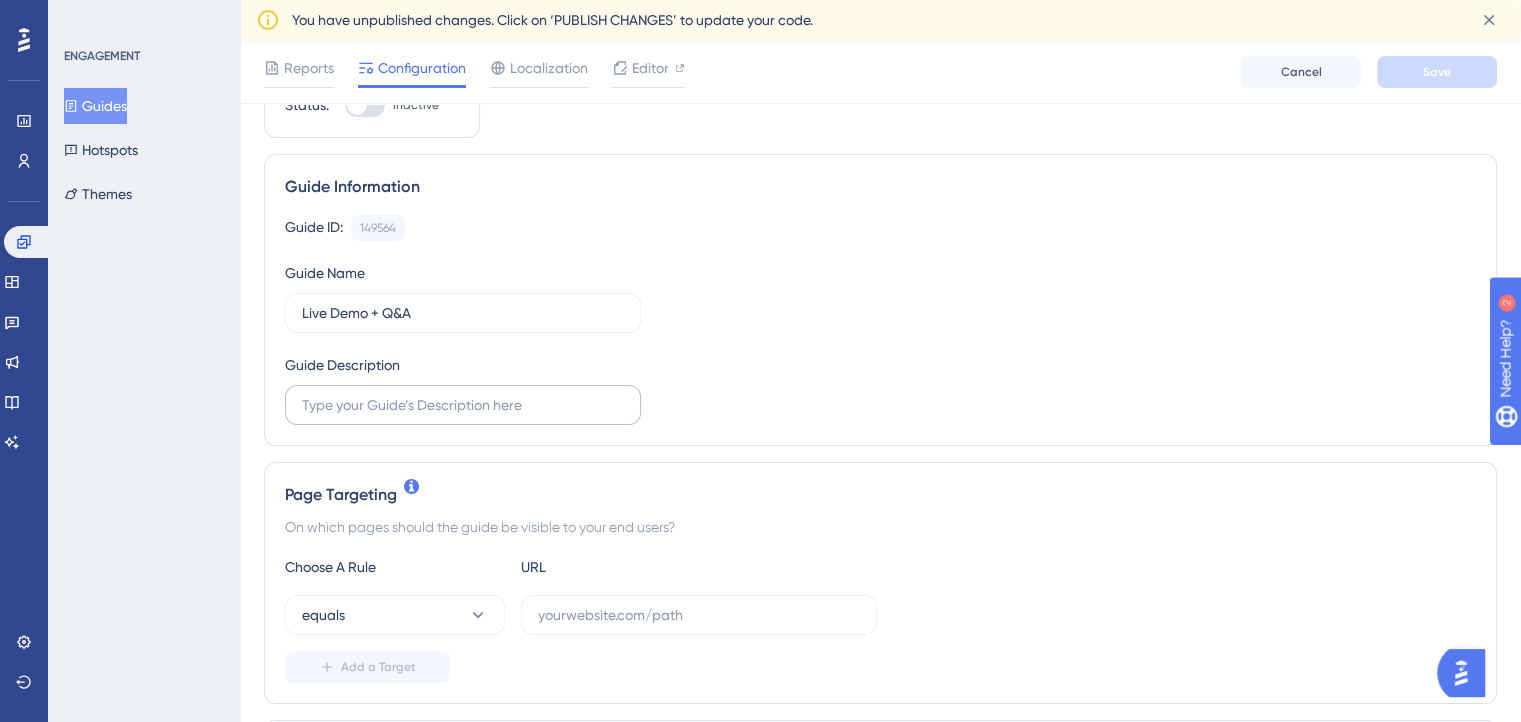 scroll, scrollTop: 400, scrollLeft: 0, axis: vertical 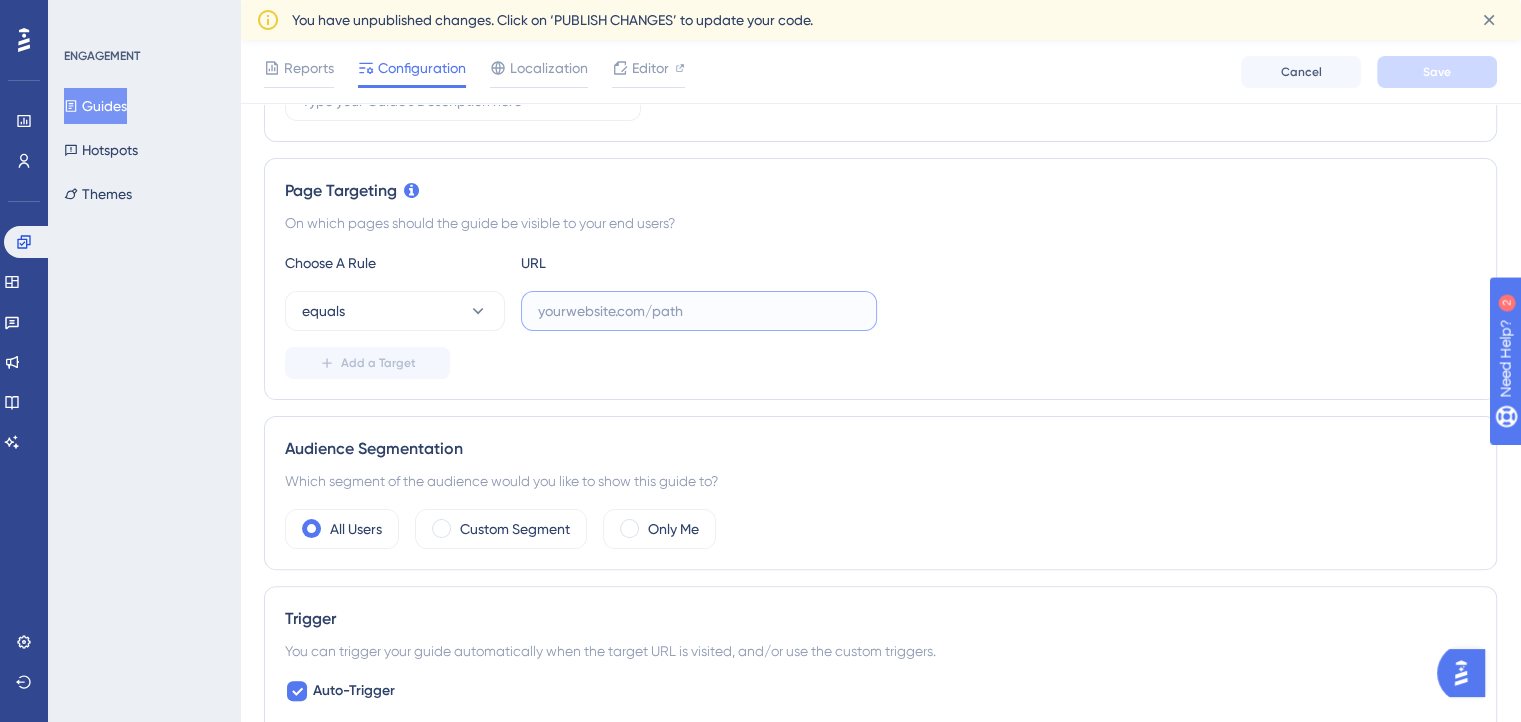 click at bounding box center [699, 311] 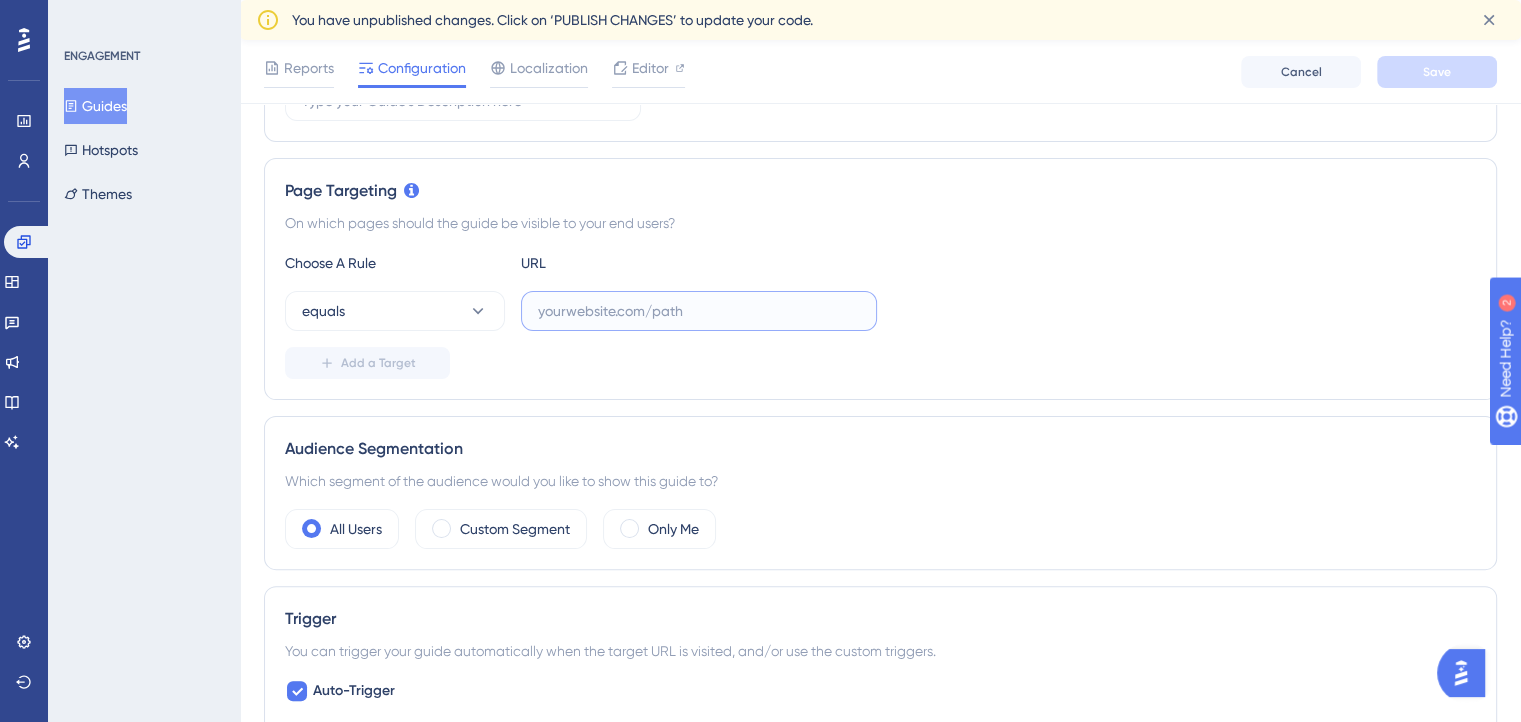 paste on "https://protect3.sellersshield.com/agent/dashboard" 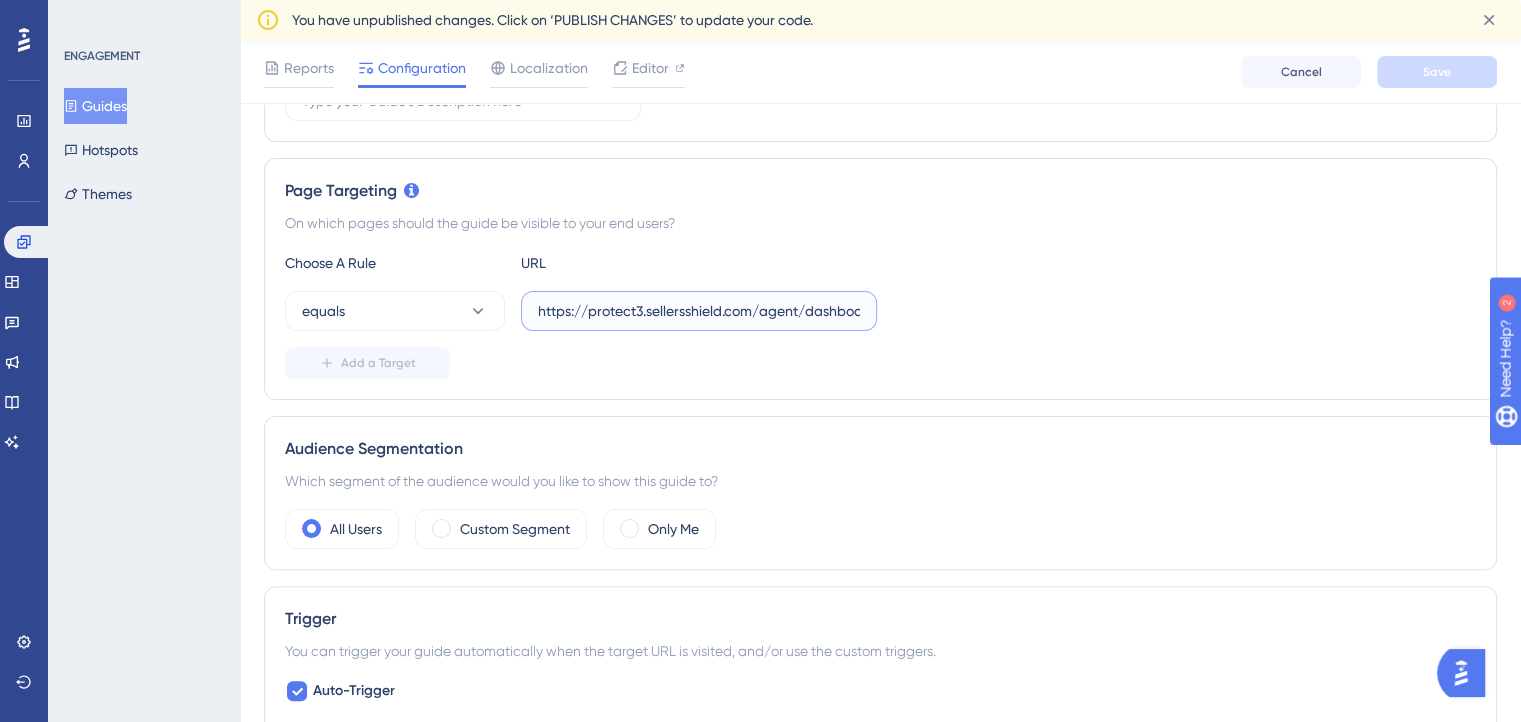 scroll, scrollTop: 0, scrollLeft: 19, axis: horizontal 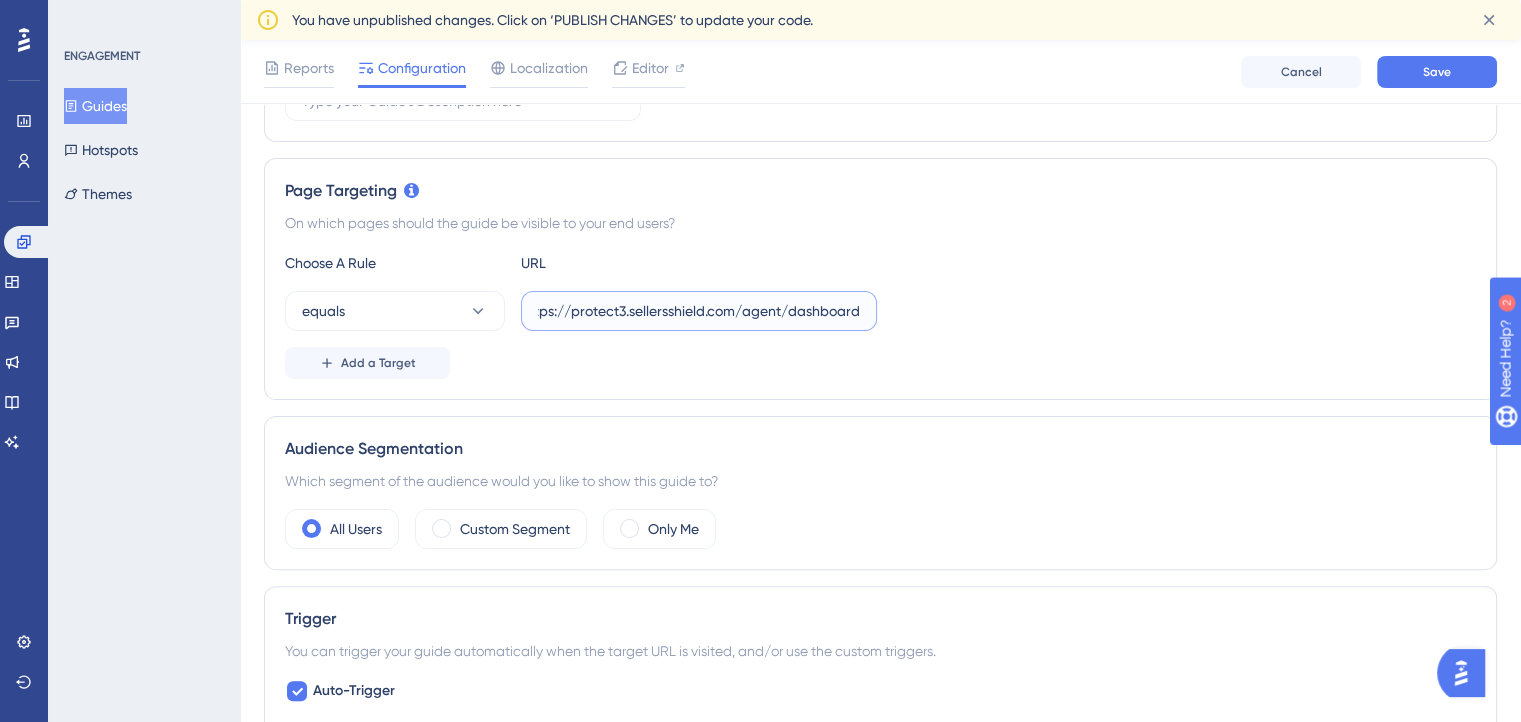 type on "https://protect3.sellersshield.com/agent/dashboard" 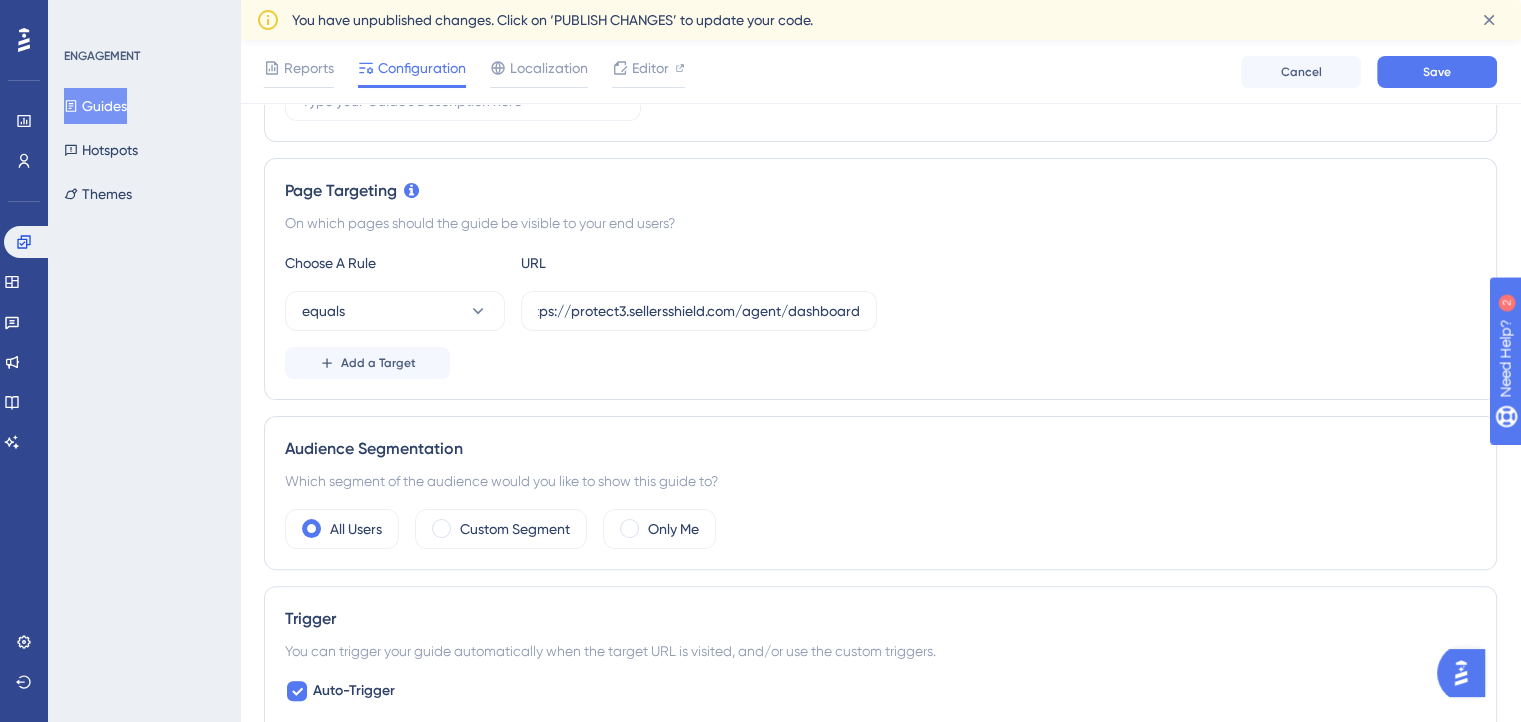 scroll, scrollTop: 0, scrollLeft: 0, axis: both 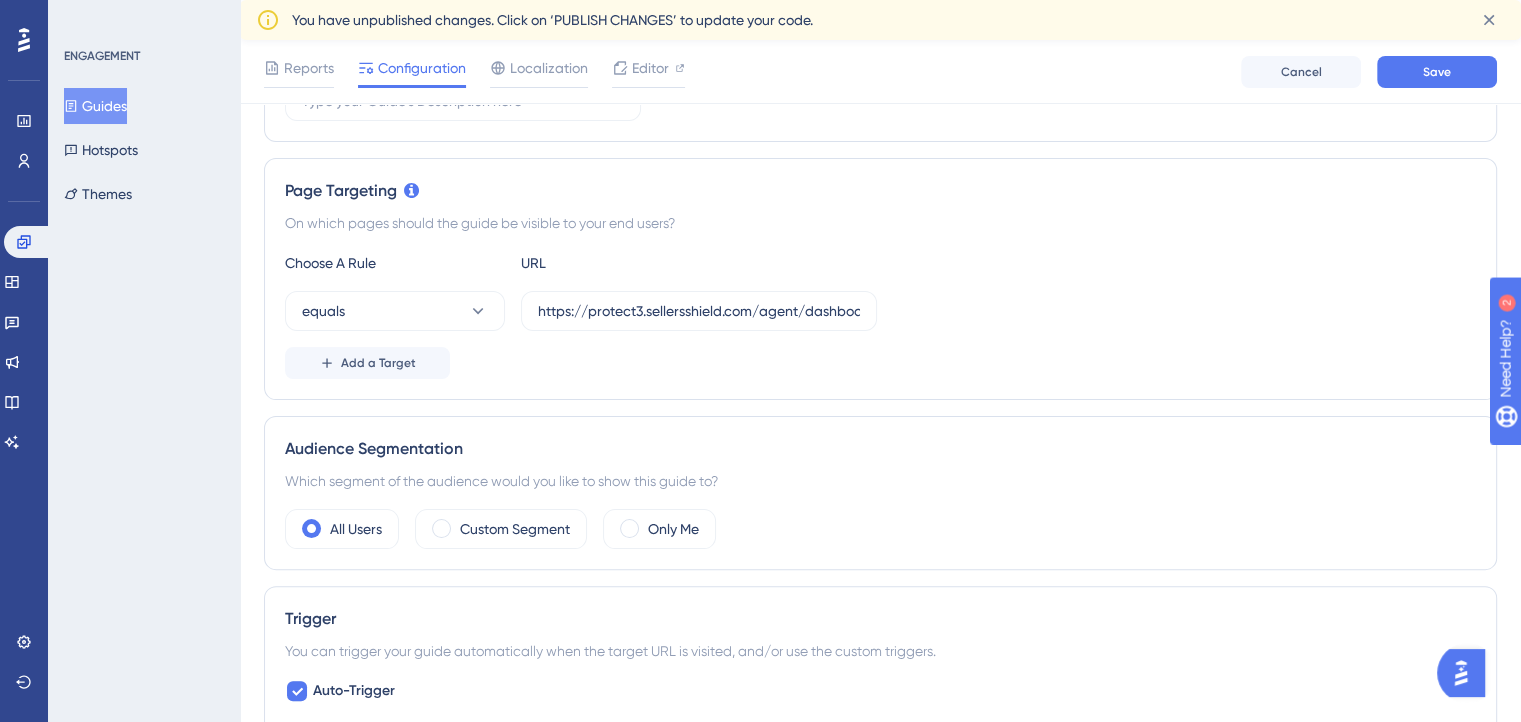 click on "Choose A Rule URL equals https://protect3.sellersshield.com/agent/dashboard Add a Target" at bounding box center [880, 315] 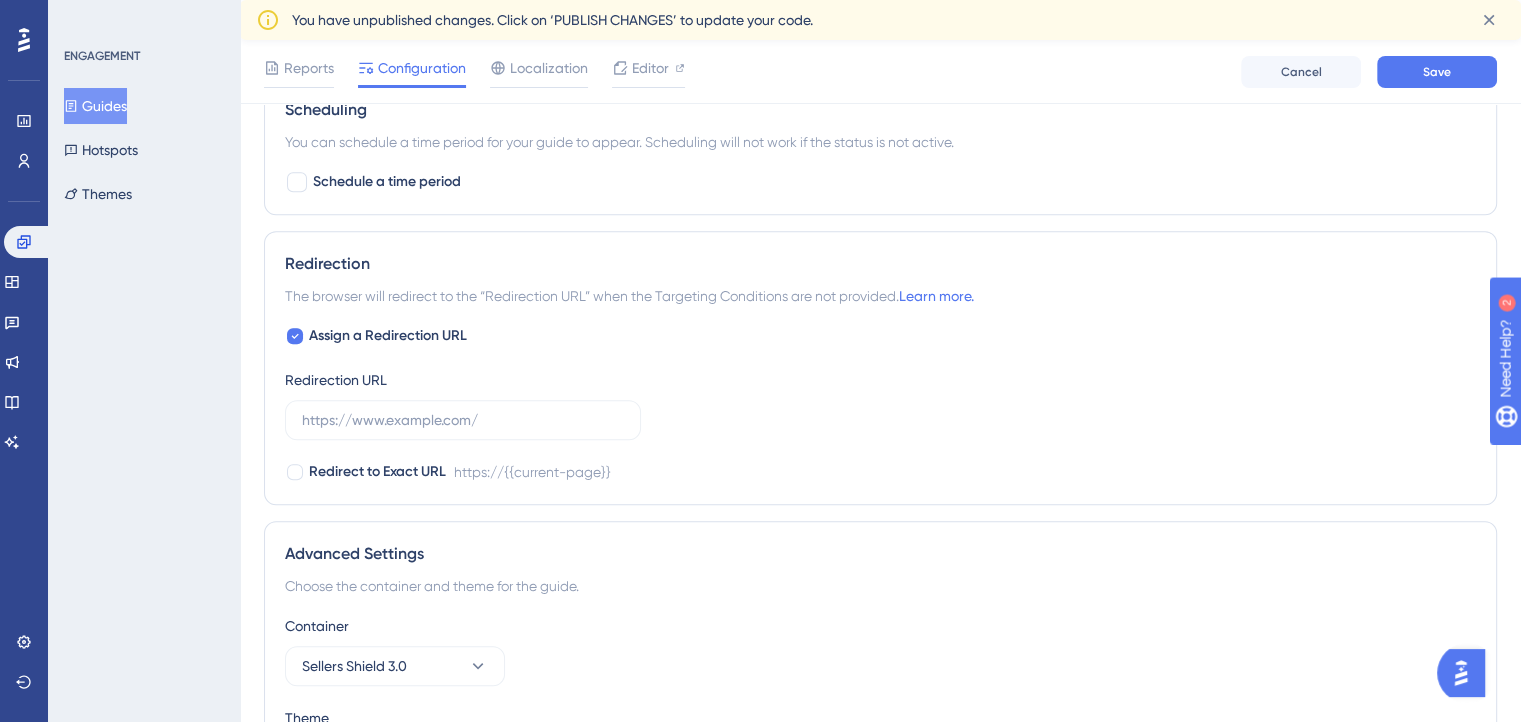 scroll, scrollTop: 1296, scrollLeft: 0, axis: vertical 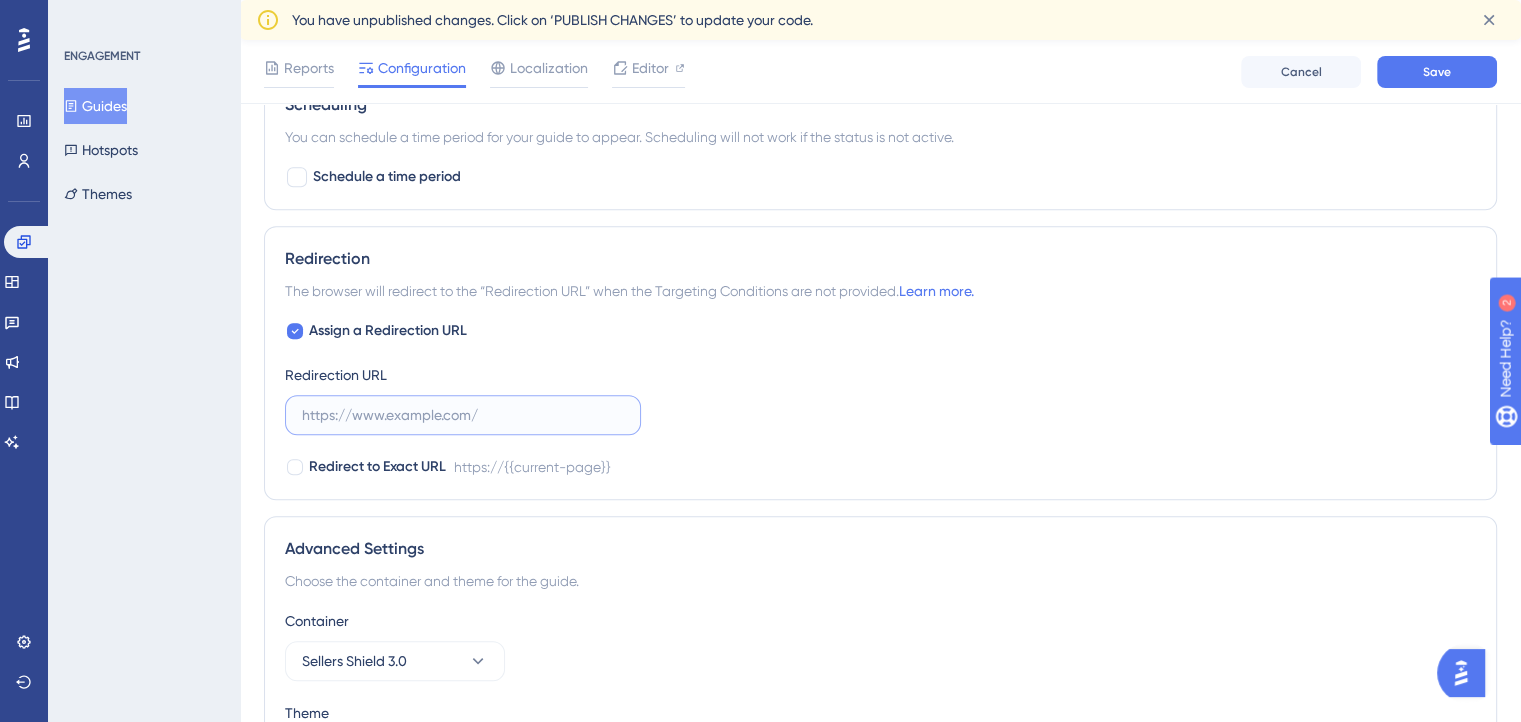 click at bounding box center [463, 415] 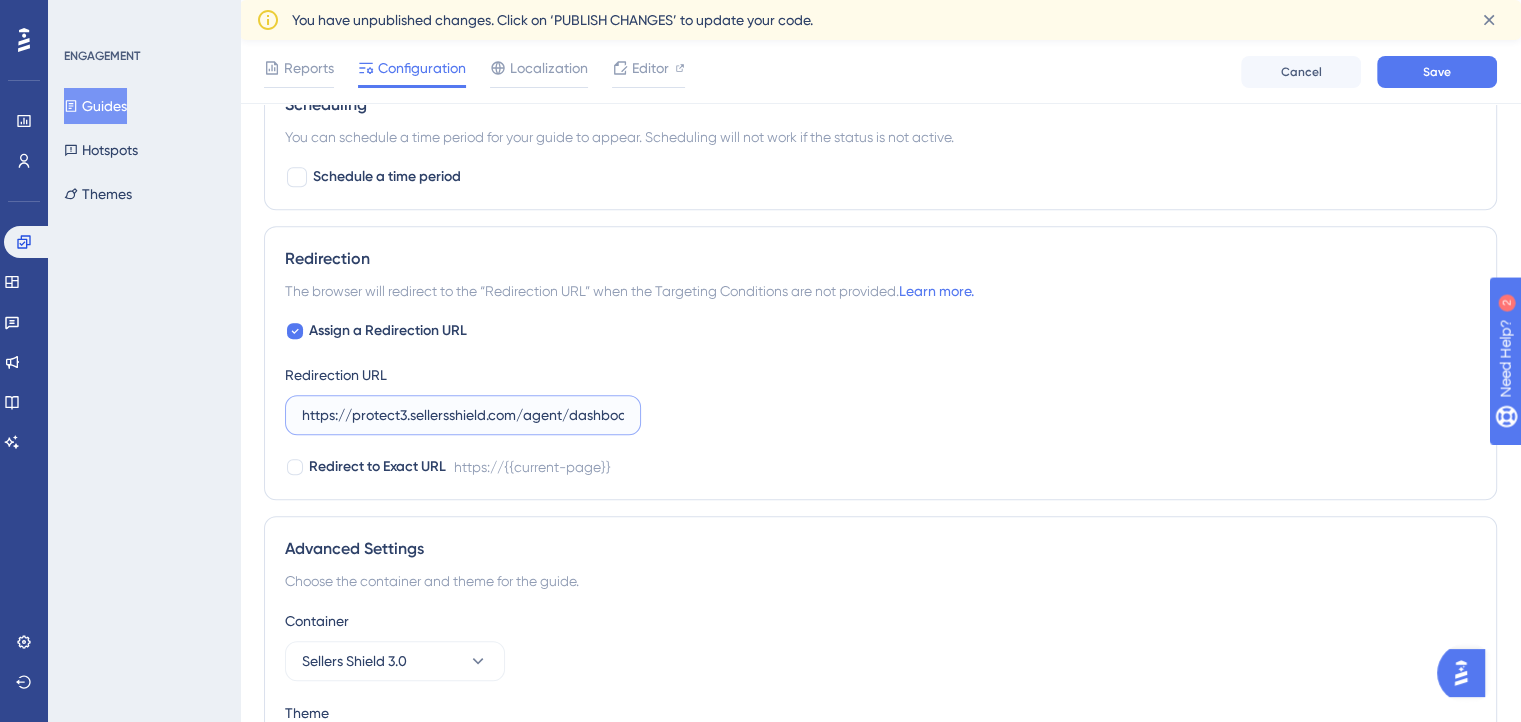 scroll, scrollTop: 0, scrollLeft: 19, axis: horizontal 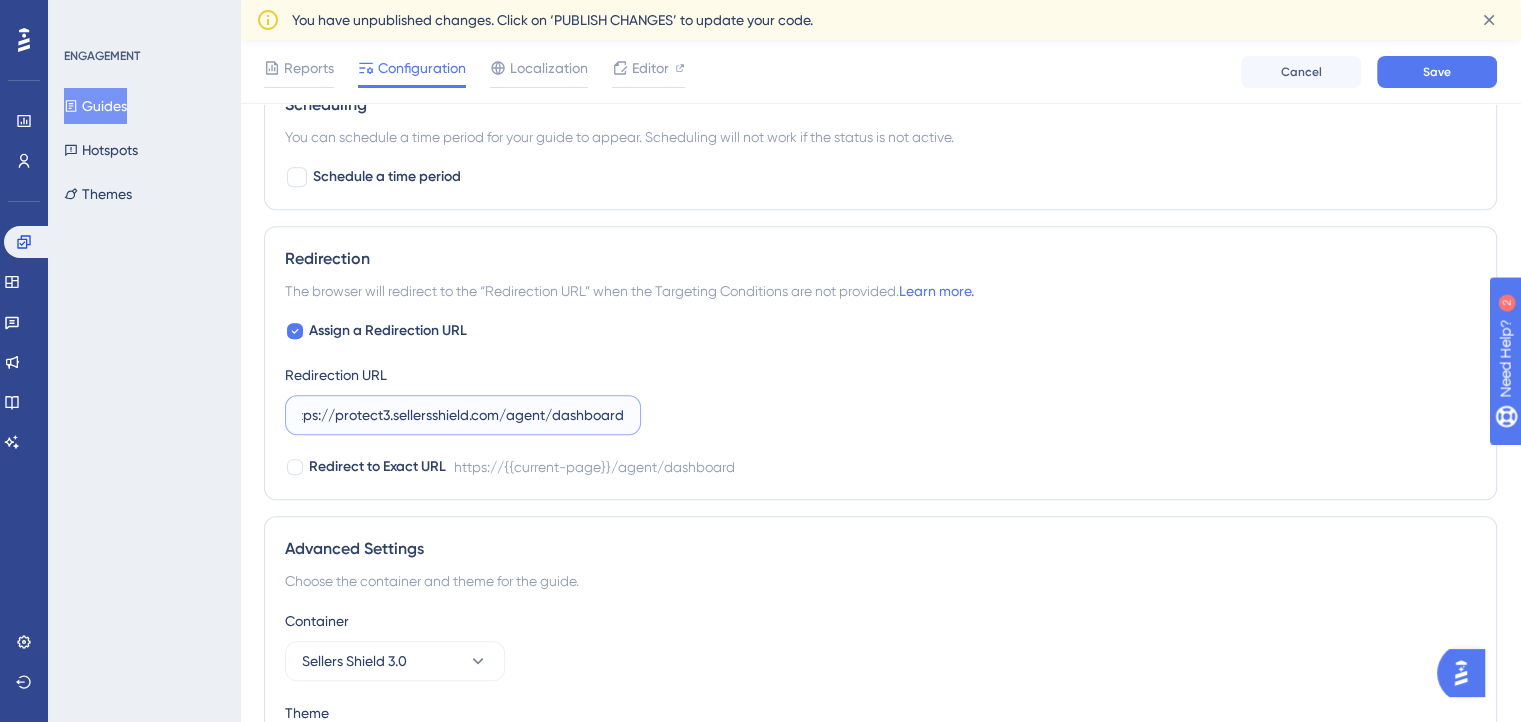 type on "https://protect3.sellersshield.com/agent/dashboard" 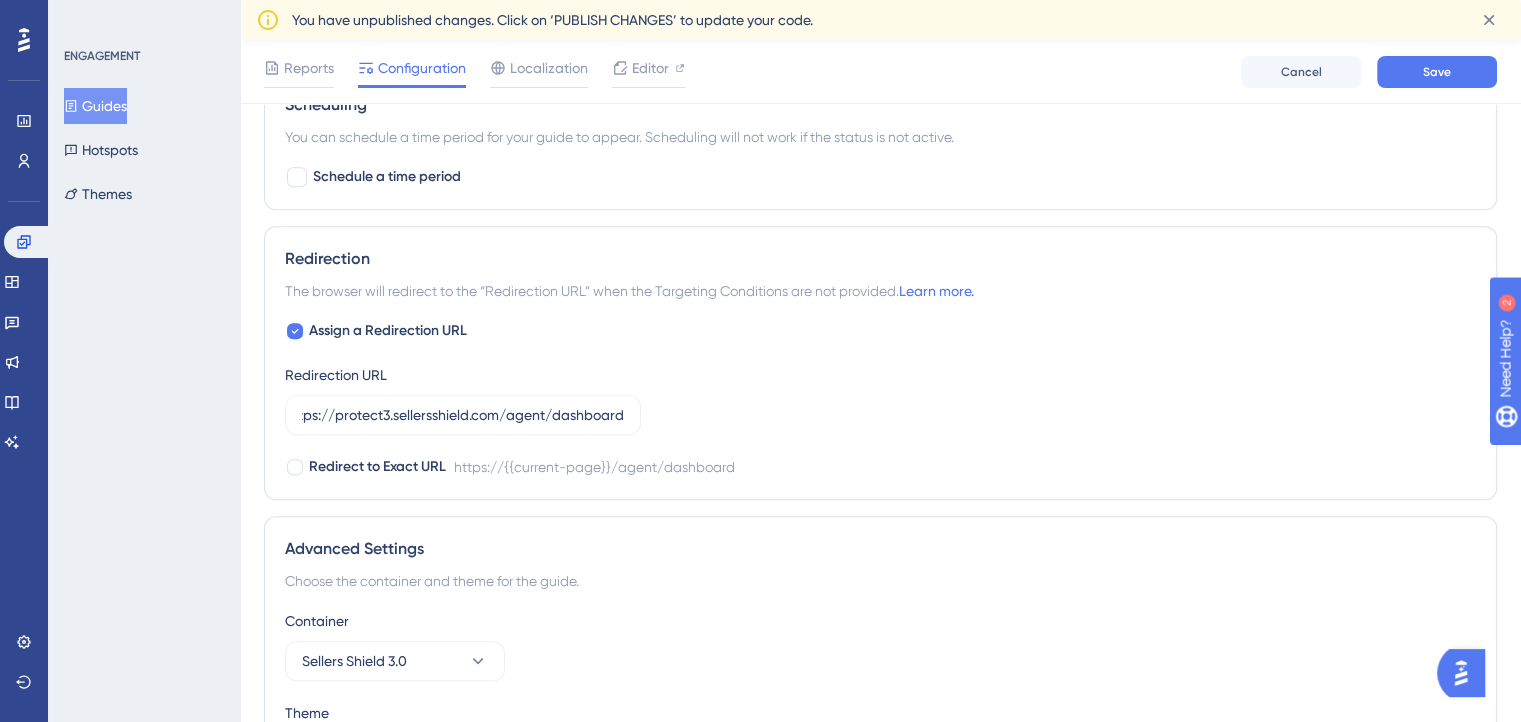 click on "Assign a Redirection URL Redirection URL https://protect3.sellersshield.com/agent/dashboard Redirect to Exact URL https://{{current-page}}/agent/dashboard" at bounding box center (880, 399) 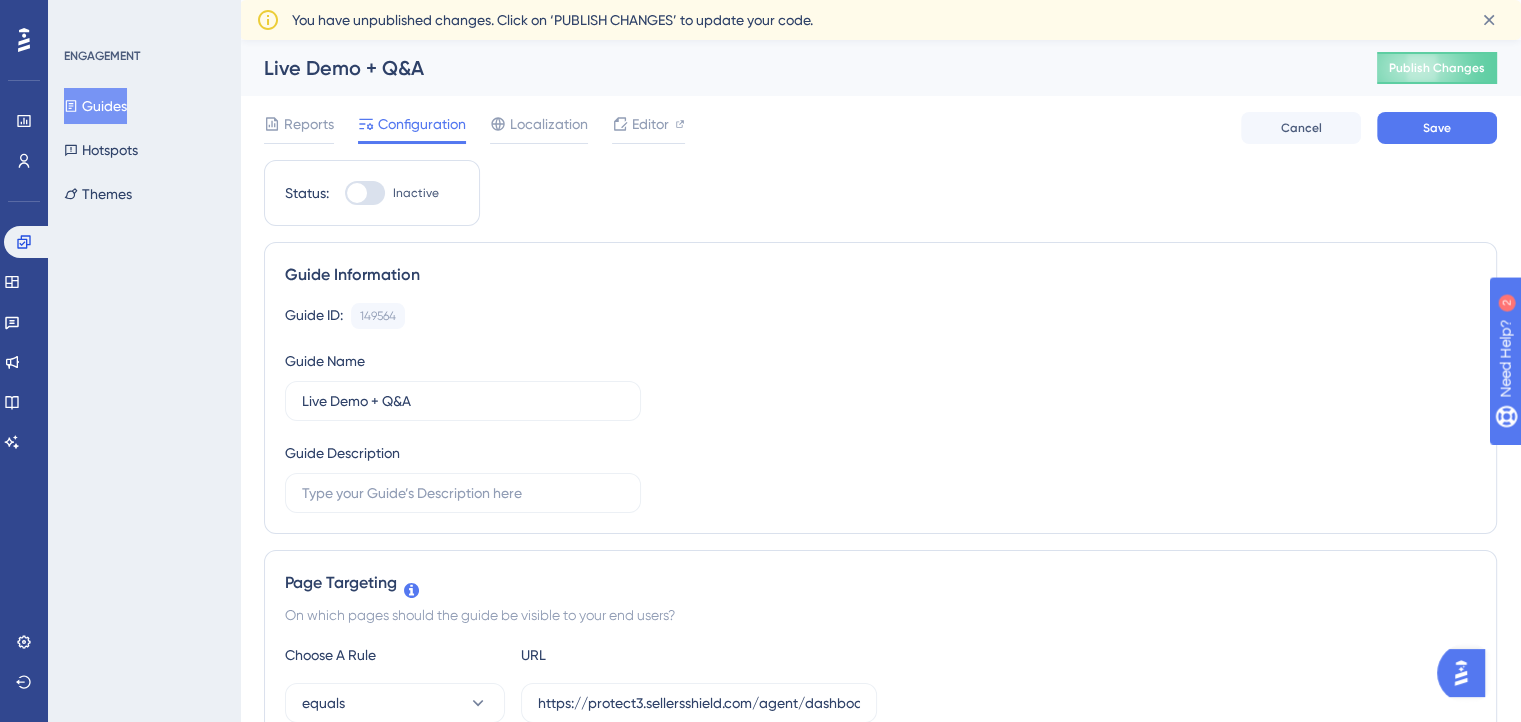 scroll, scrollTop: 0, scrollLeft: 15, axis: horizontal 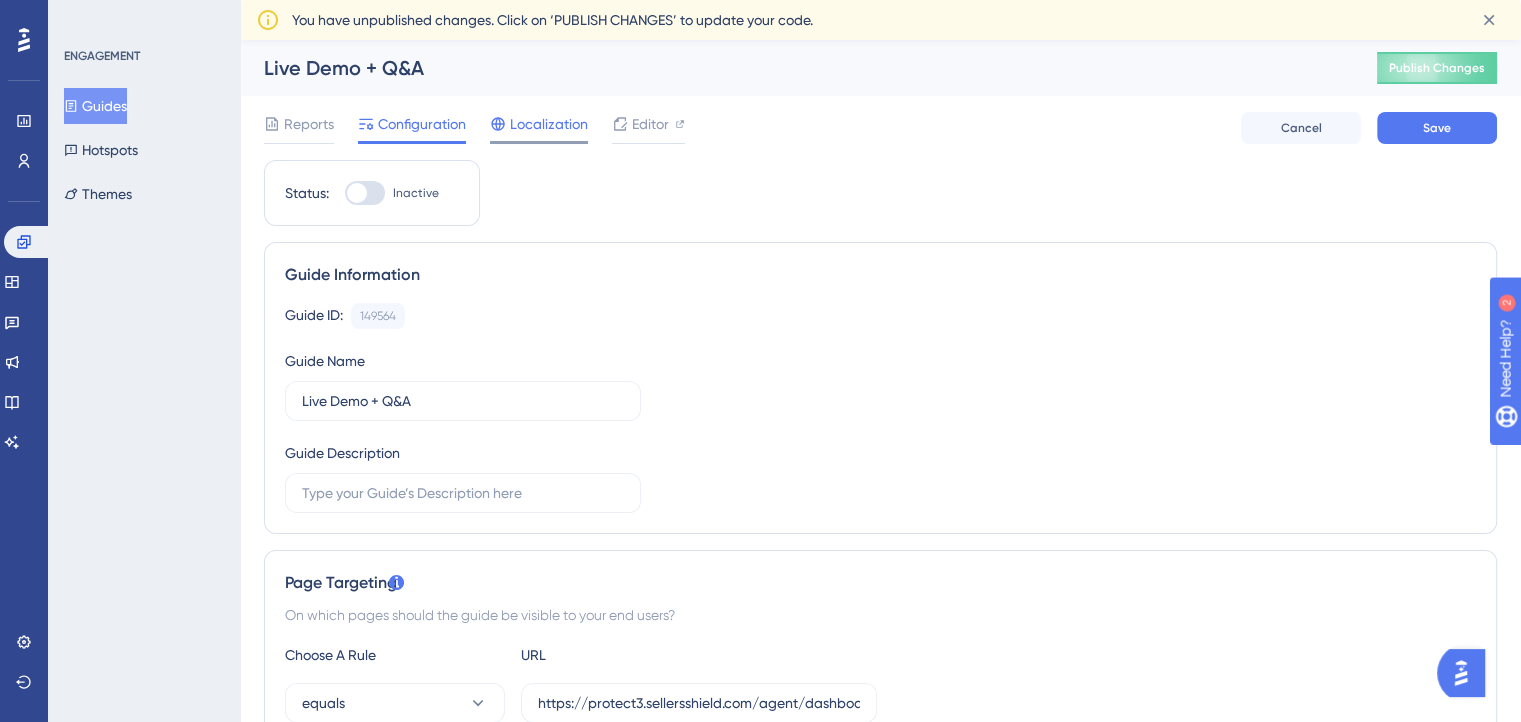 click on "Localization" at bounding box center (539, 128) 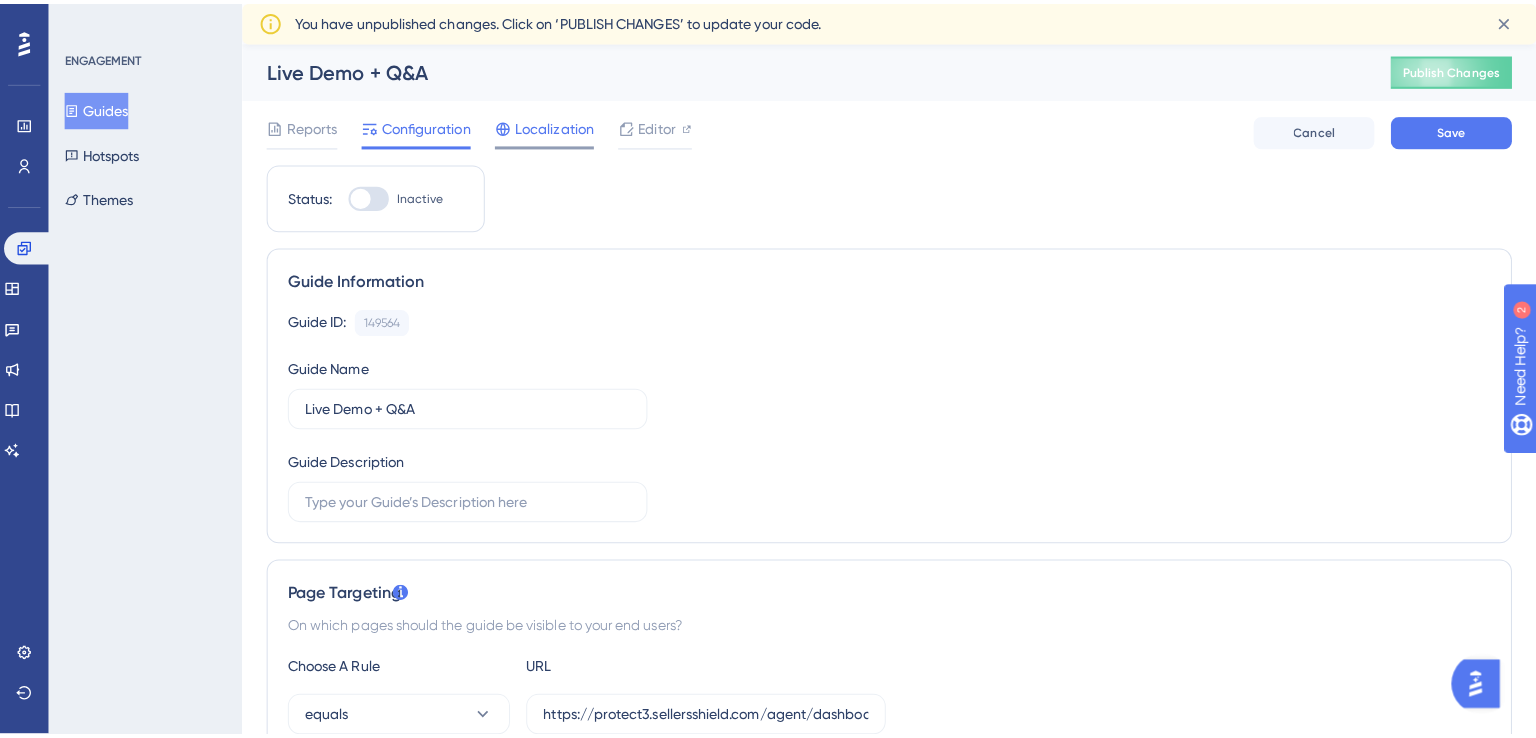 scroll, scrollTop: 0, scrollLeft: 0, axis: both 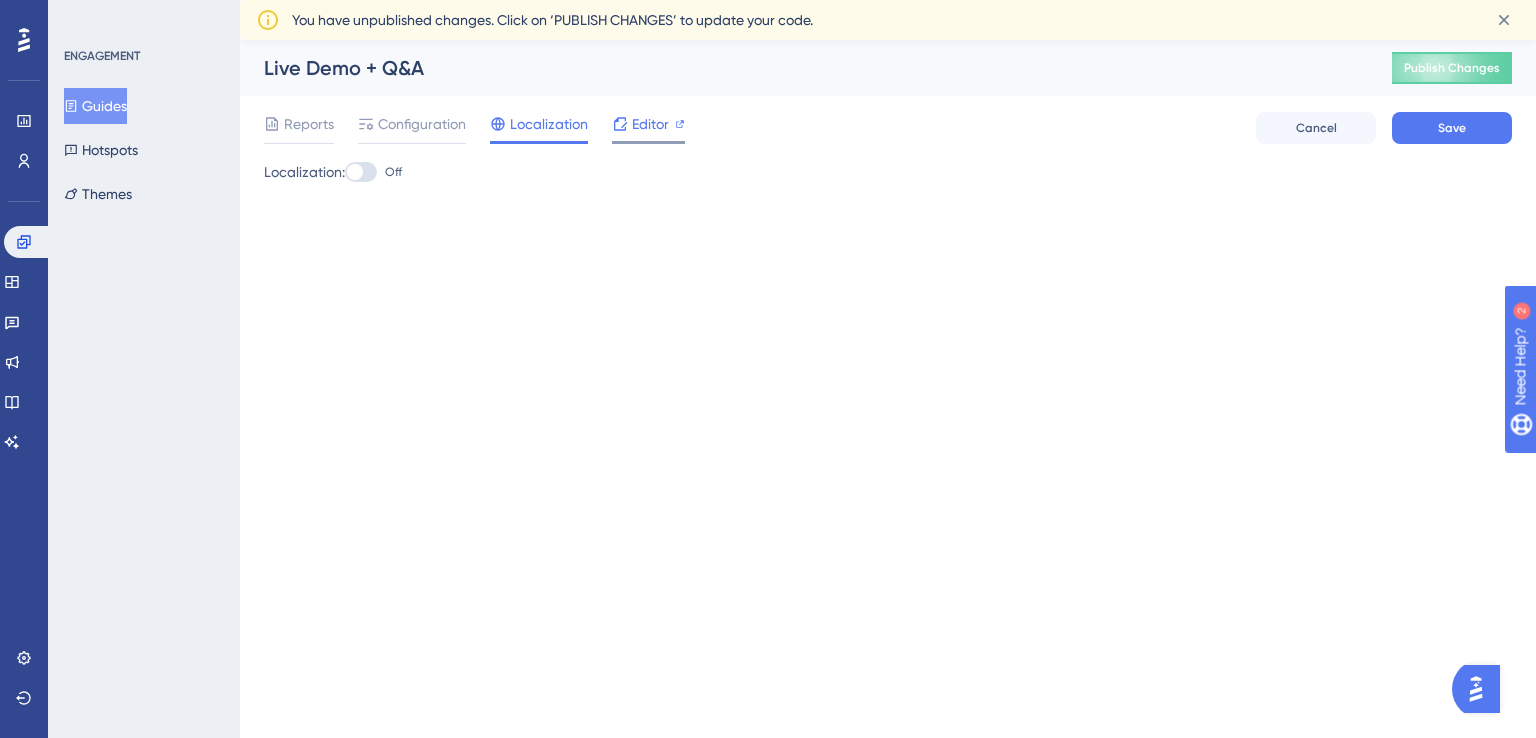 click on "Editor" at bounding box center (648, 128) 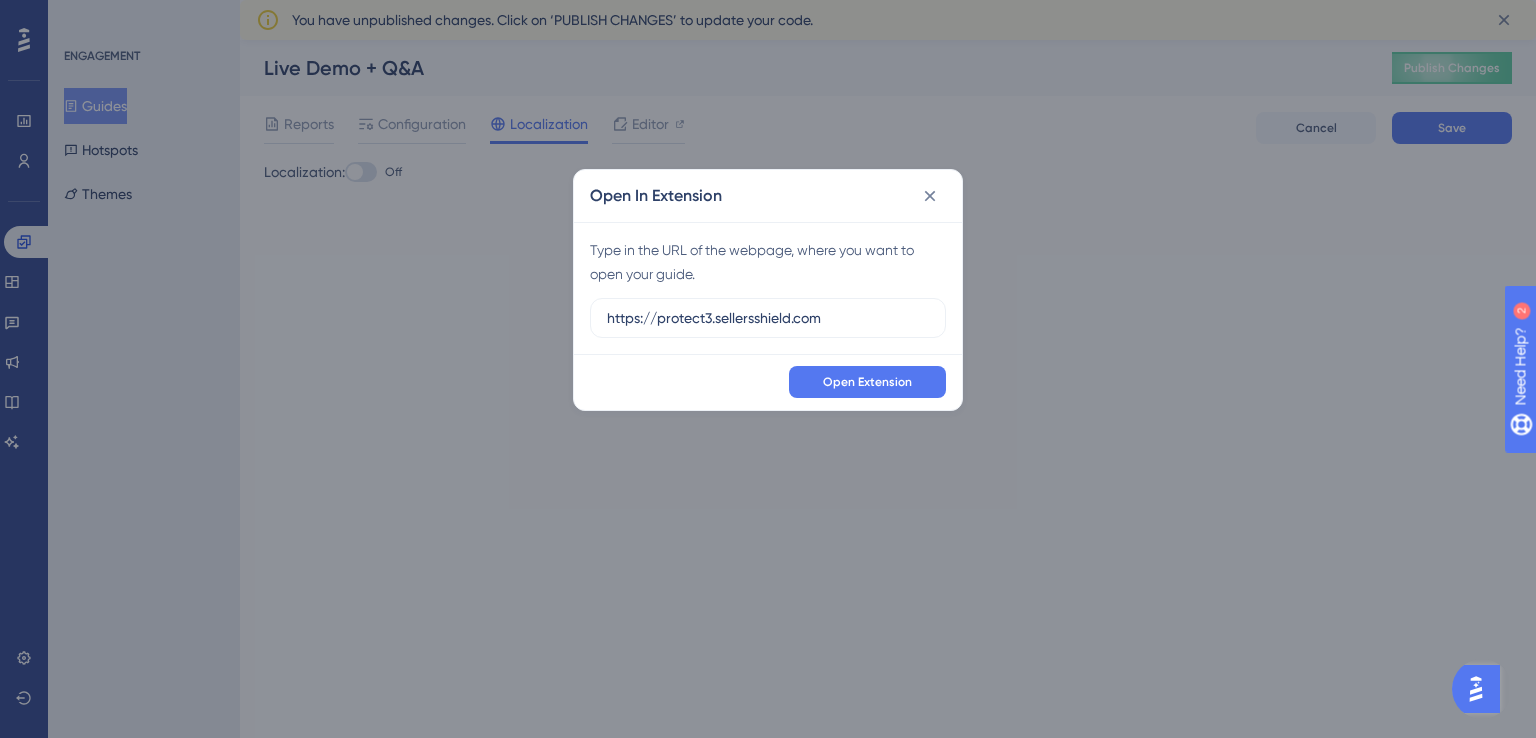 drag, startPoint x: 840, startPoint y: 324, endPoint x: 568, endPoint y: 328, distance: 272.02942 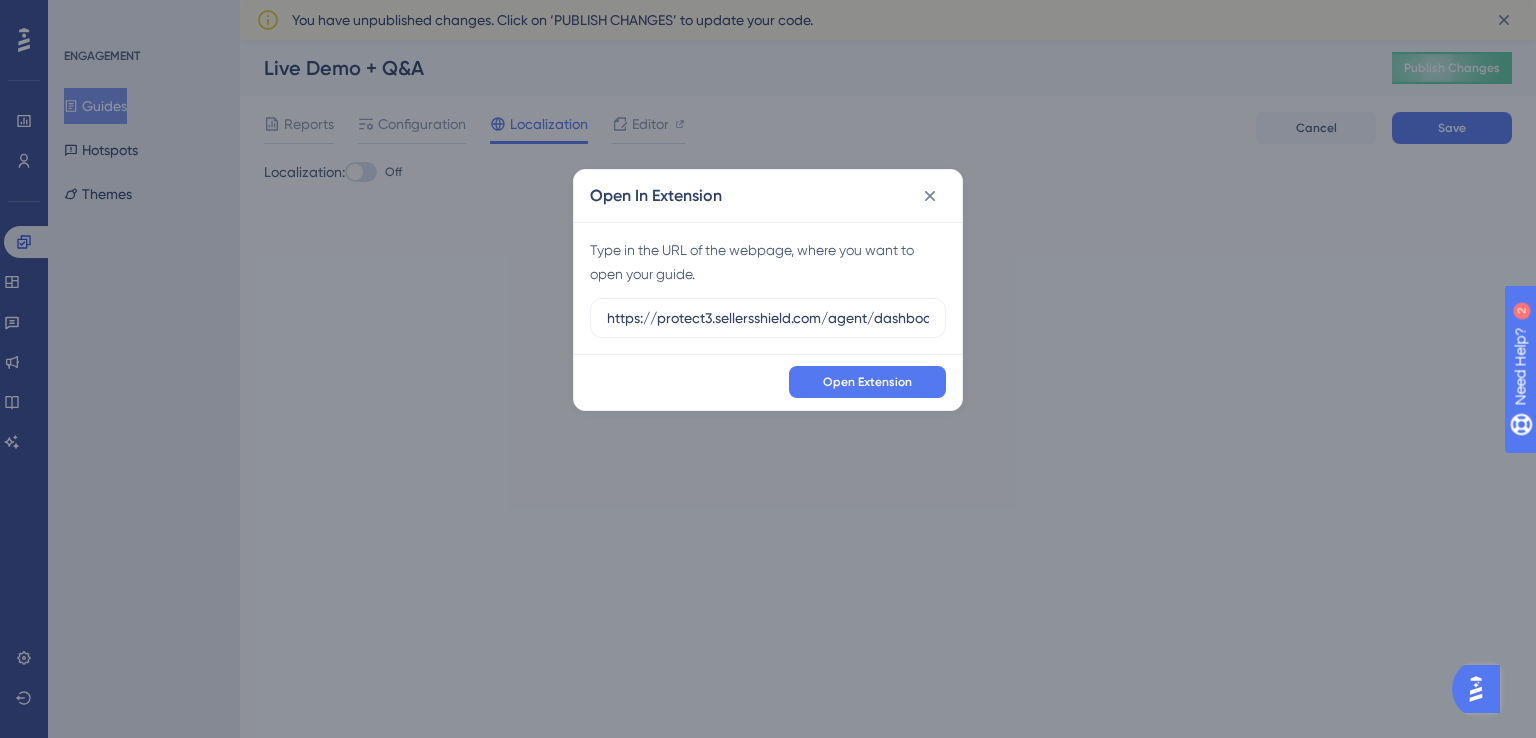 scroll, scrollTop: 0, scrollLeft: 19, axis: horizontal 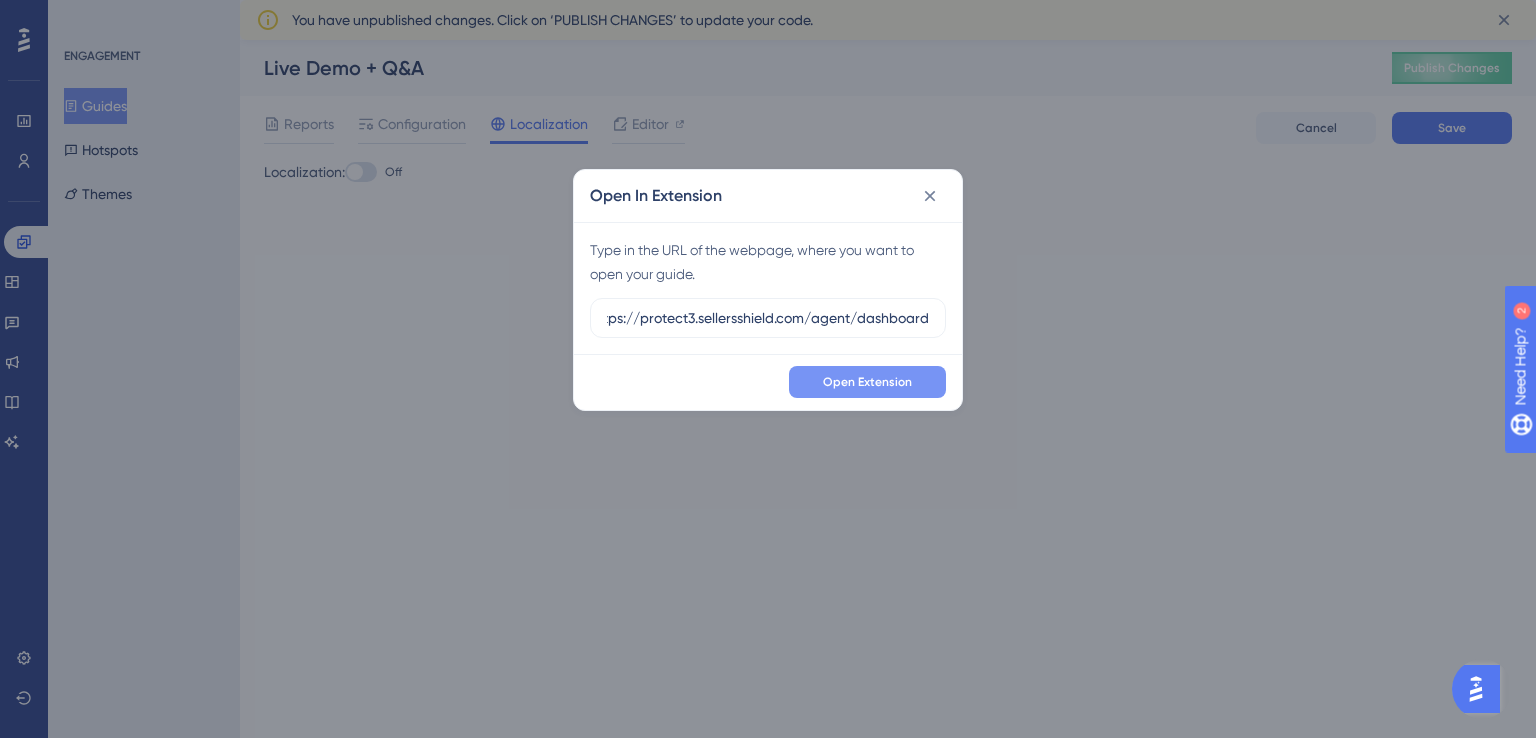 type on "https://protect3.sellersshield.com/agent/dashboard" 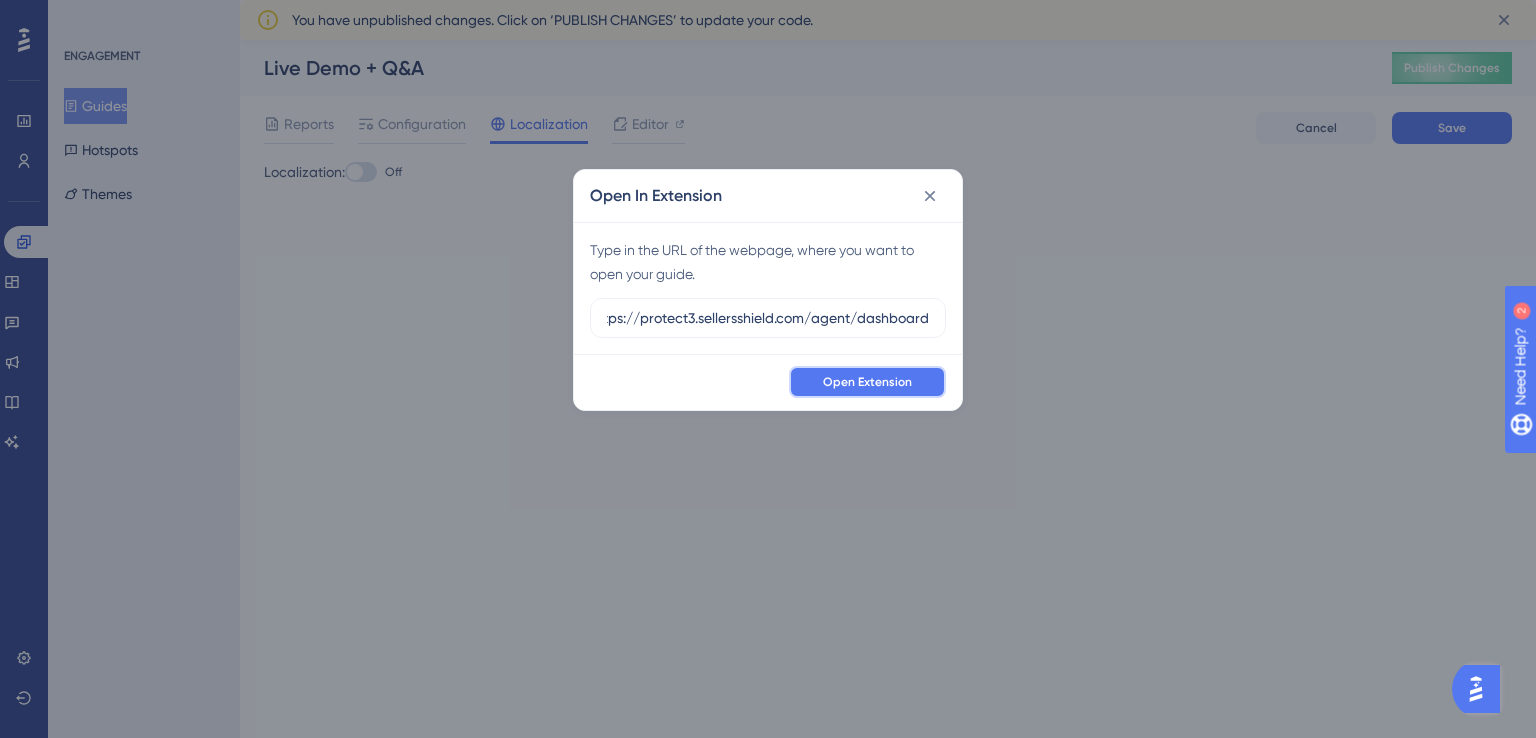 scroll, scrollTop: 0, scrollLeft: 0, axis: both 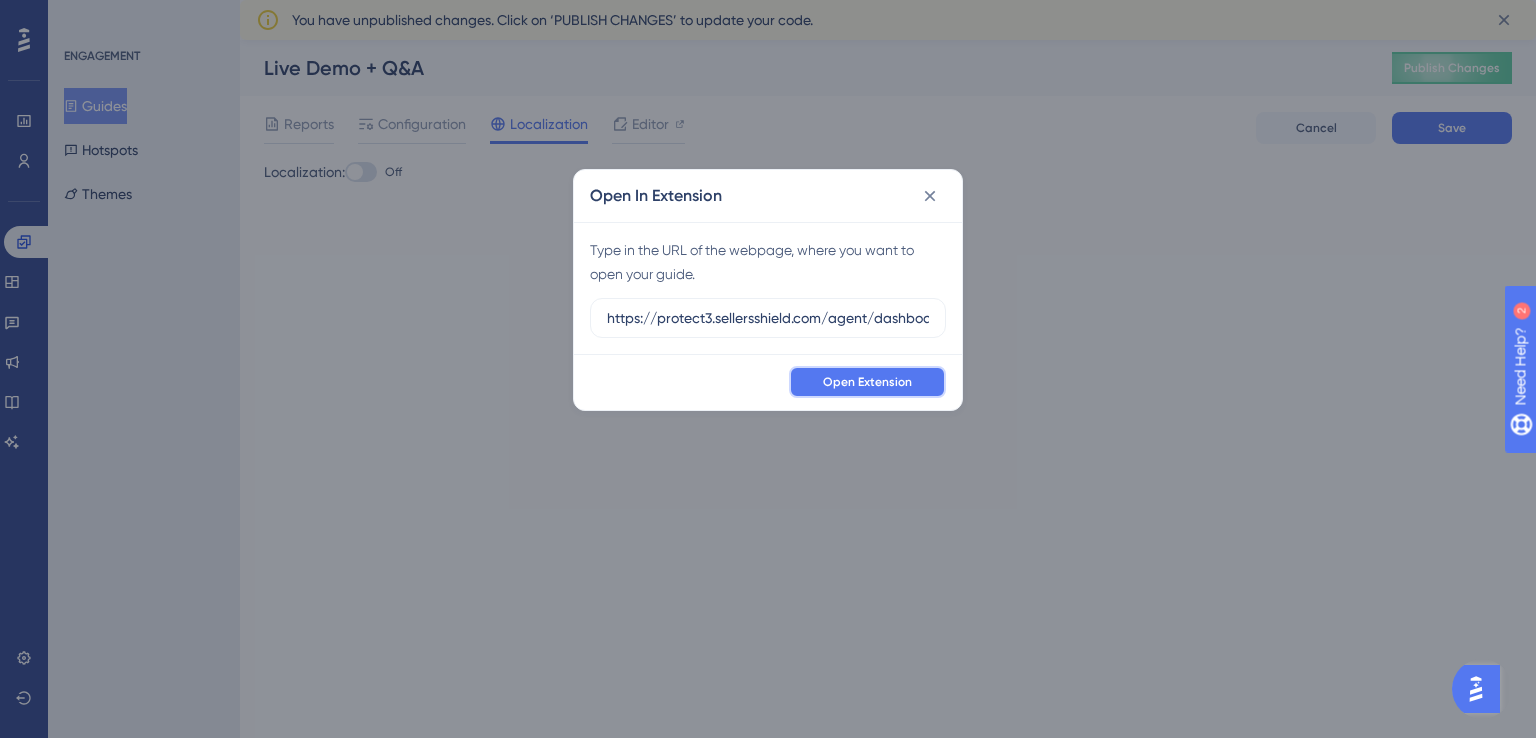 click on "Open Extension" at bounding box center (867, 382) 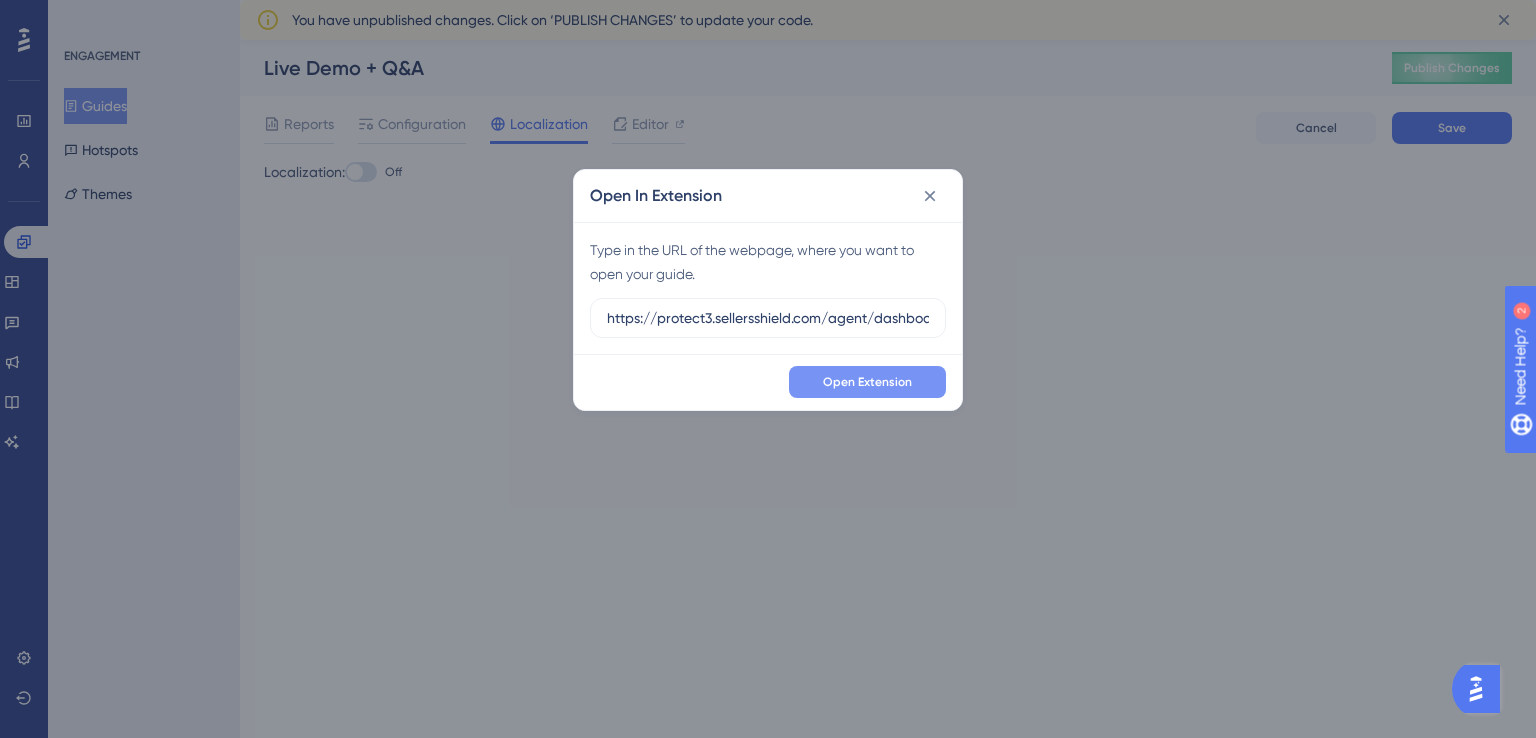 click on "Open Extension" at bounding box center [867, 382] 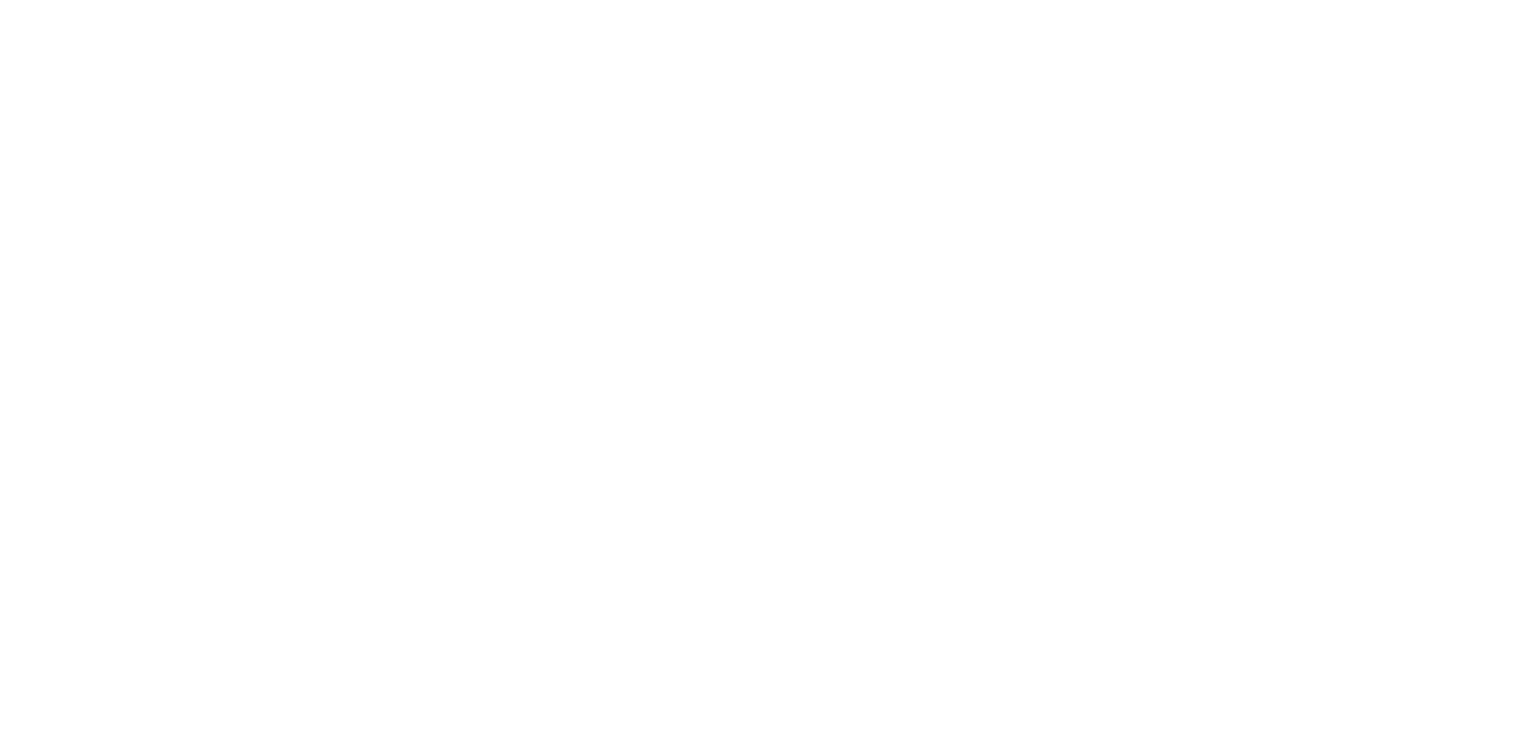 scroll, scrollTop: 0, scrollLeft: 0, axis: both 